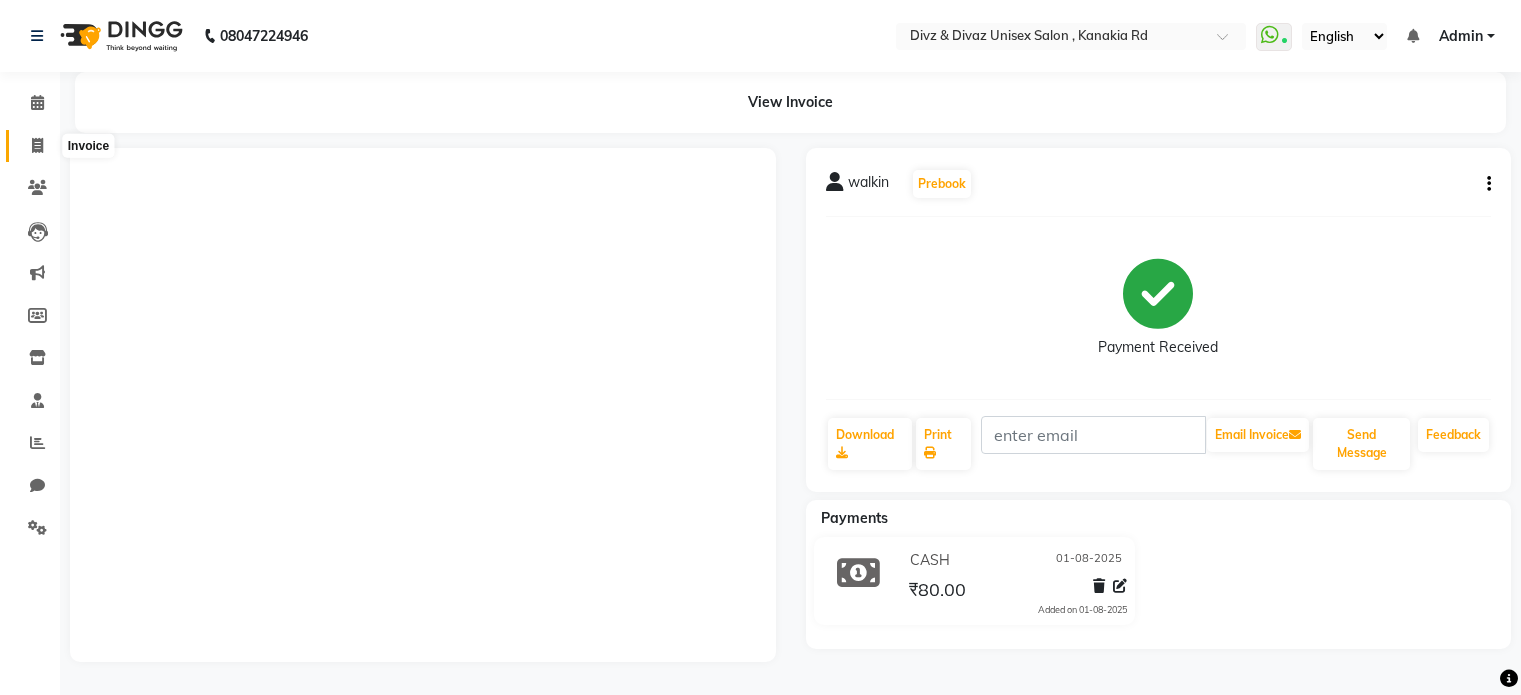 scroll, scrollTop: 0, scrollLeft: 0, axis: both 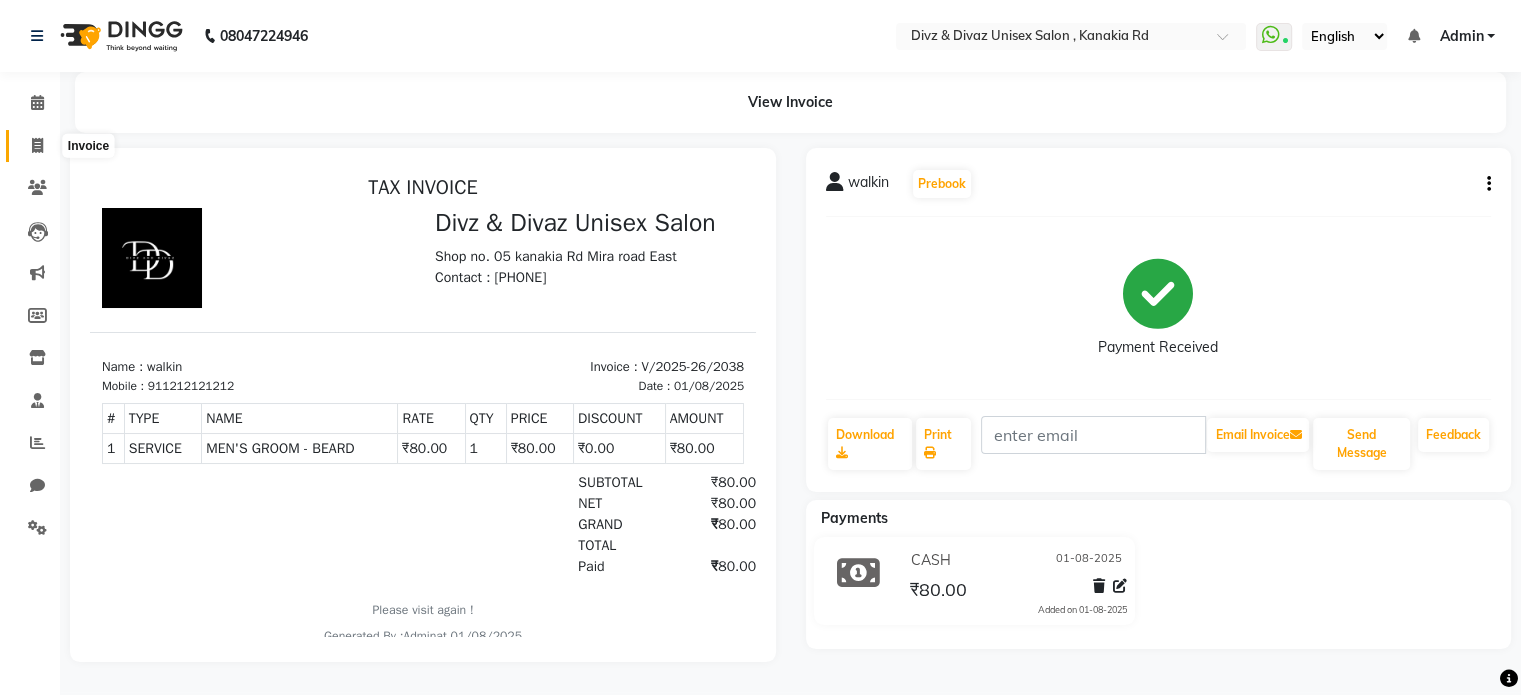 click 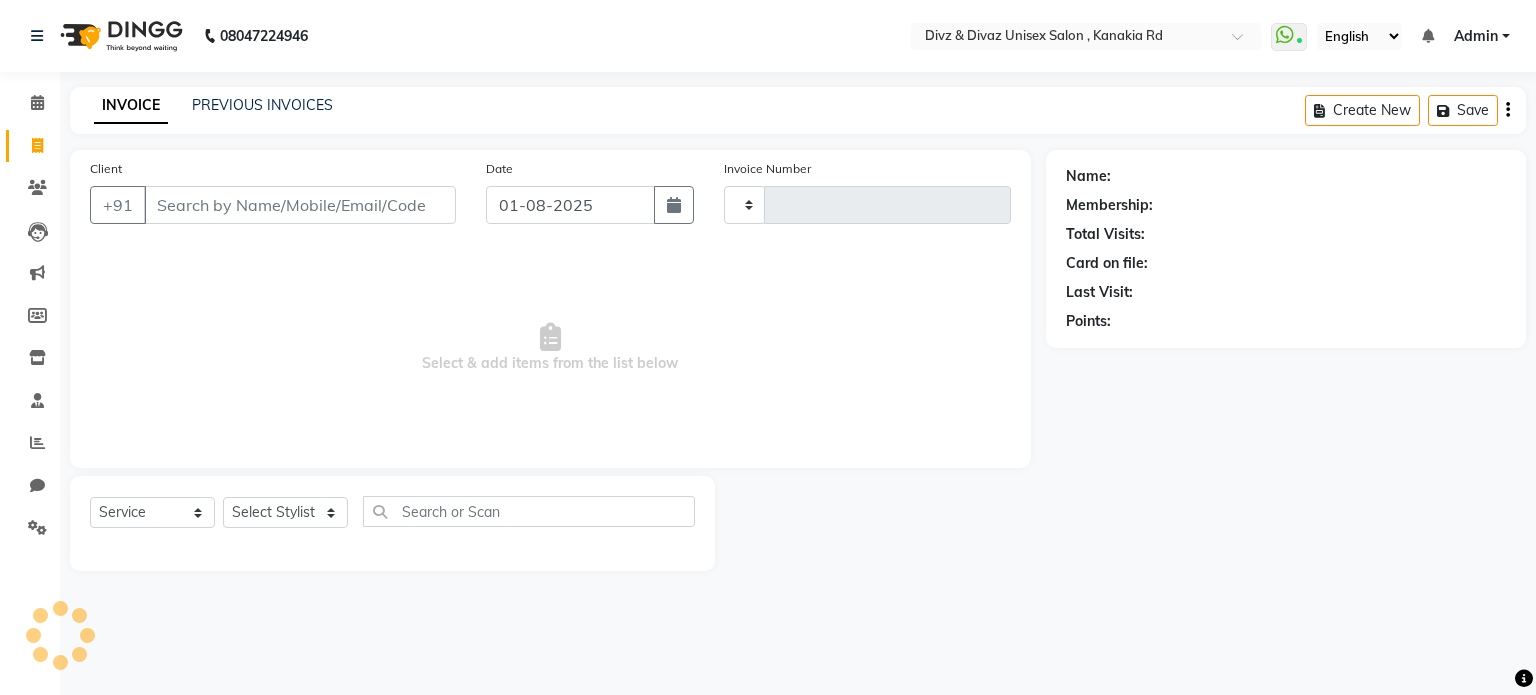 type on "2039" 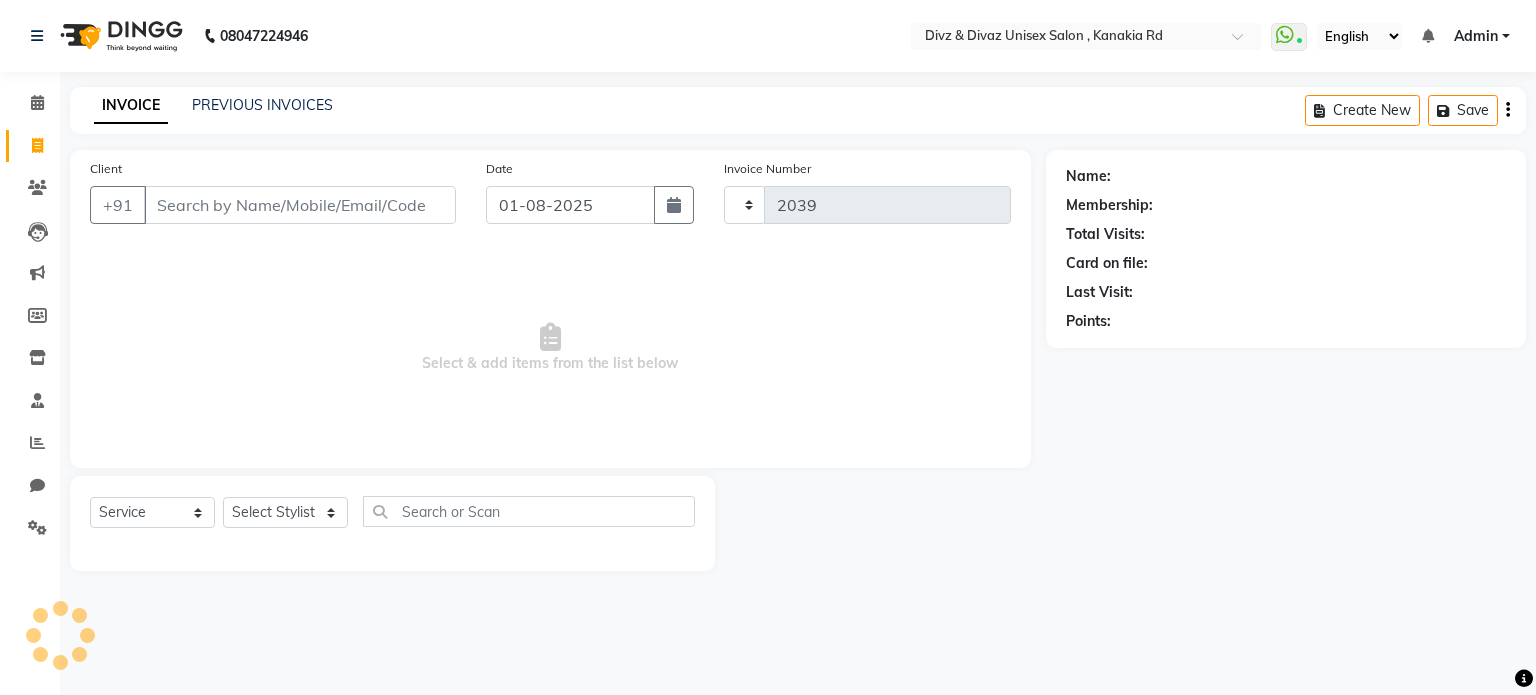 select on "7588" 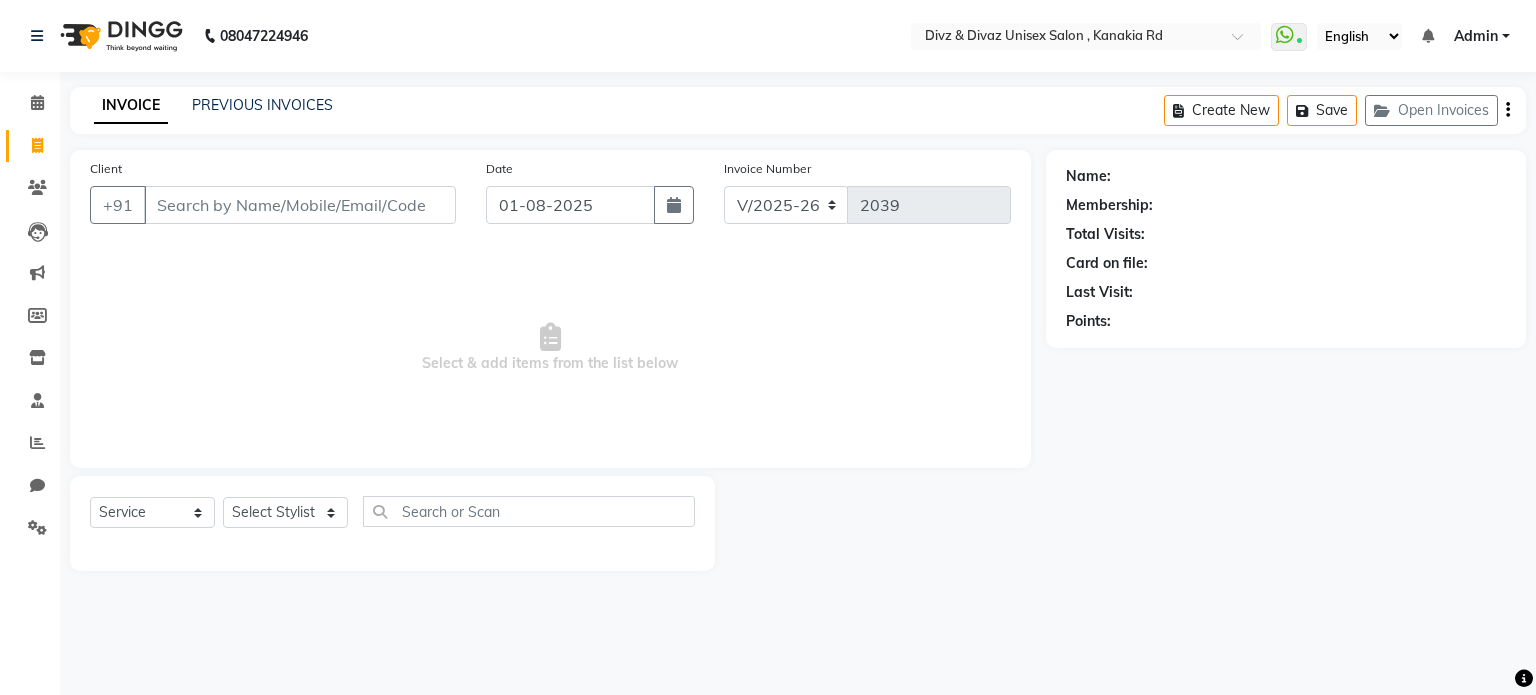 click on "Client" at bounding box center (300, 205) 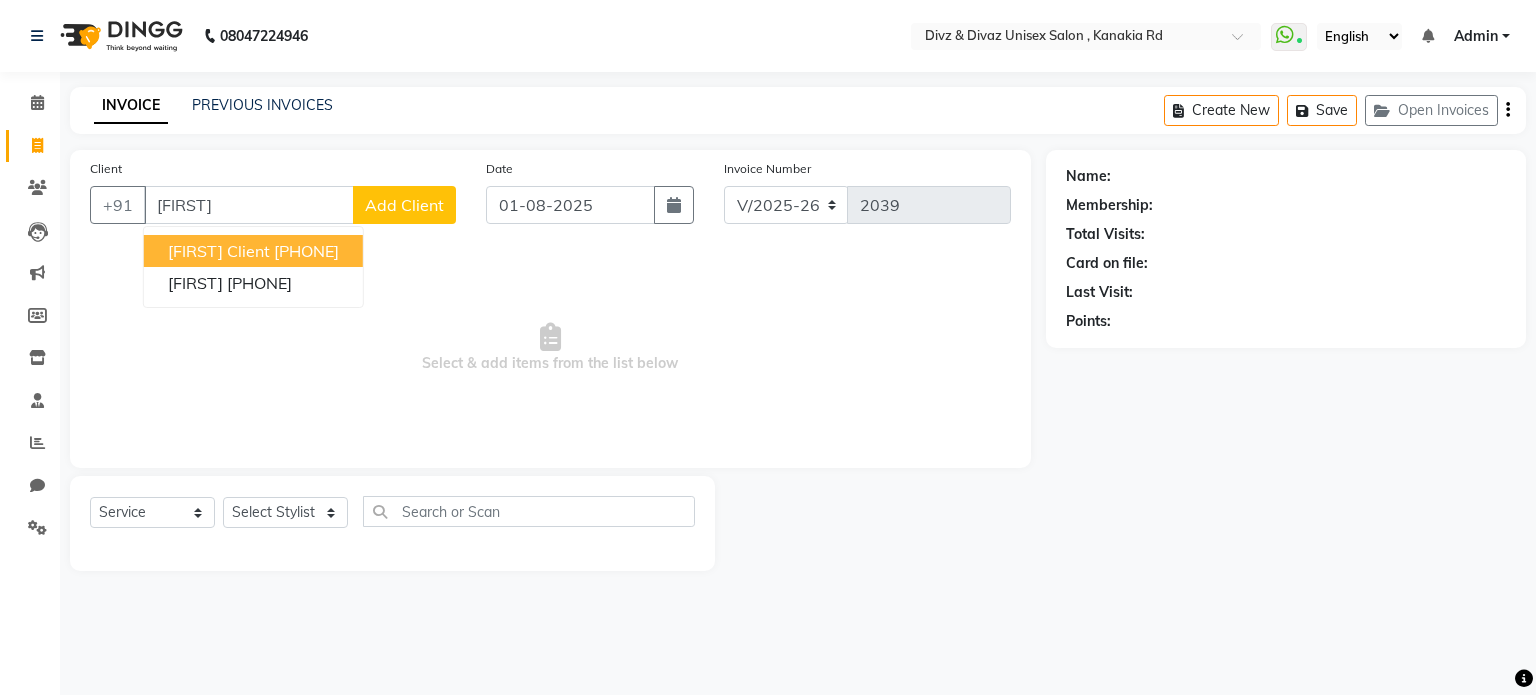 click on "[FIRST] Client" at bounding box center [219, 251] 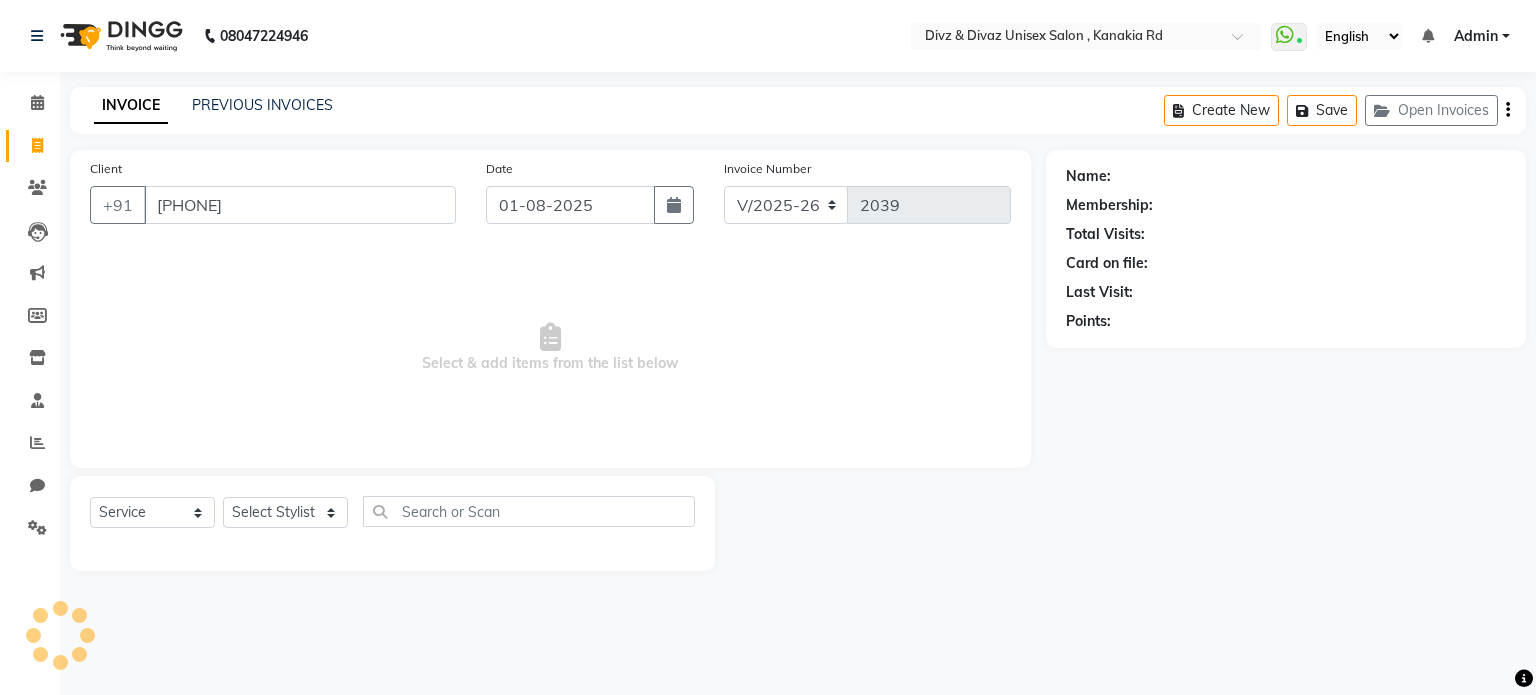type on "[PHONE]" 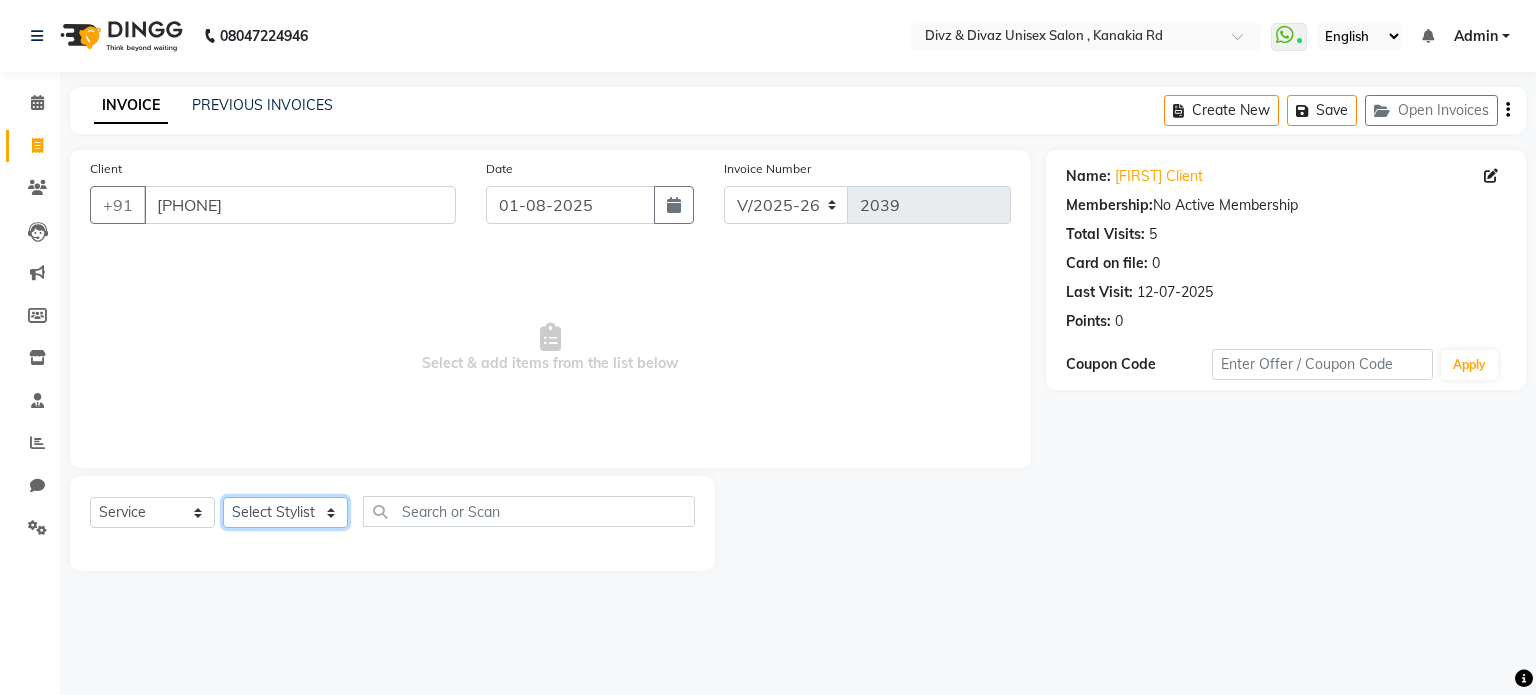 click on "Select Stylist Divyanshu Kailash  Nisha Prem ravina shabeer" 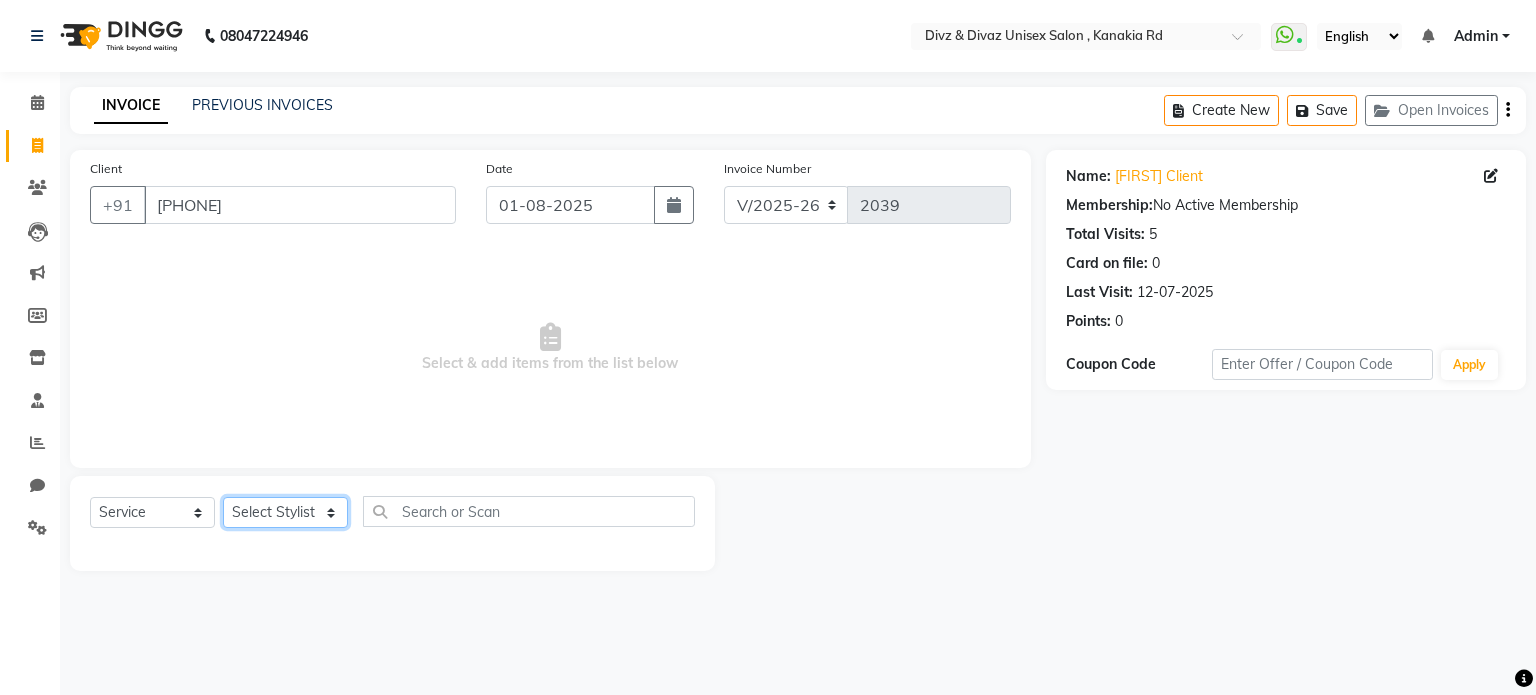 select on "67195" 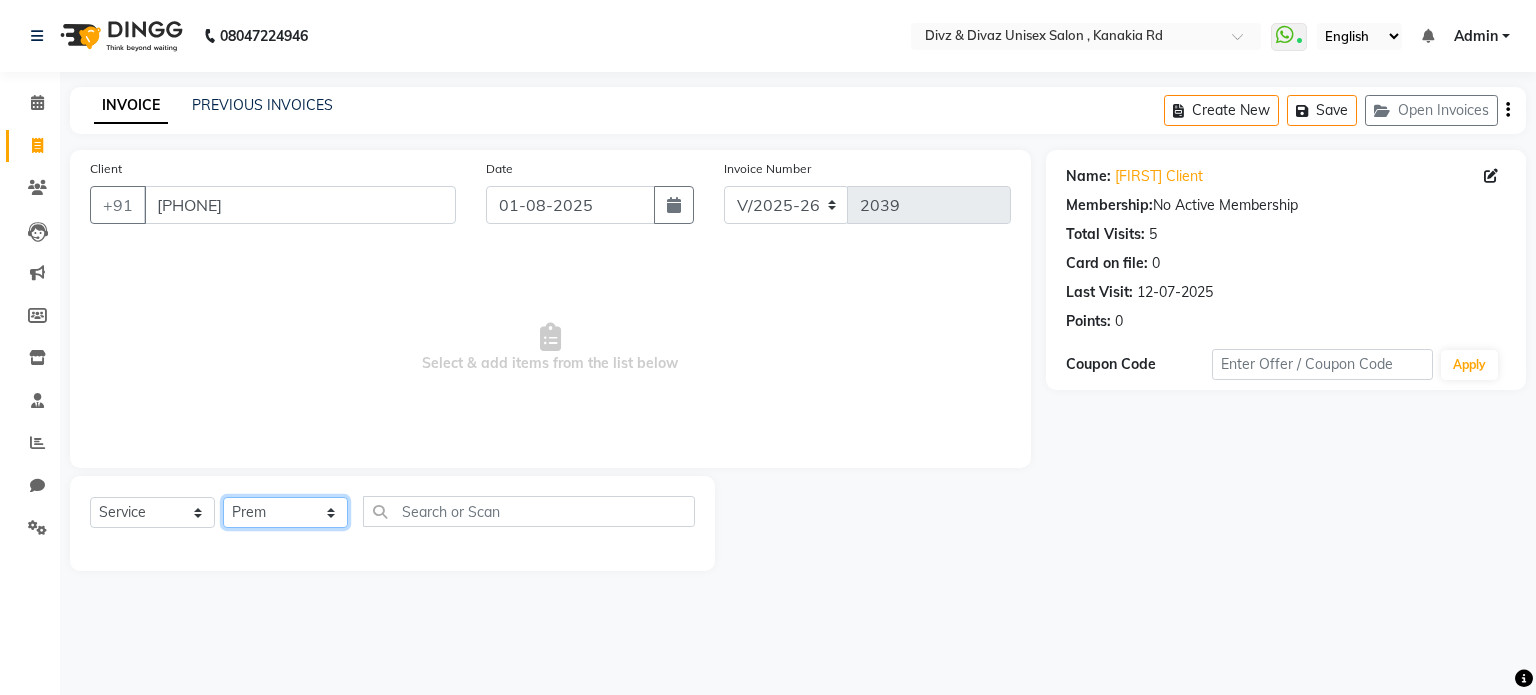 click on "Select Stylist Divyanshu Kailash  Nisha Prem ravina shabeer" 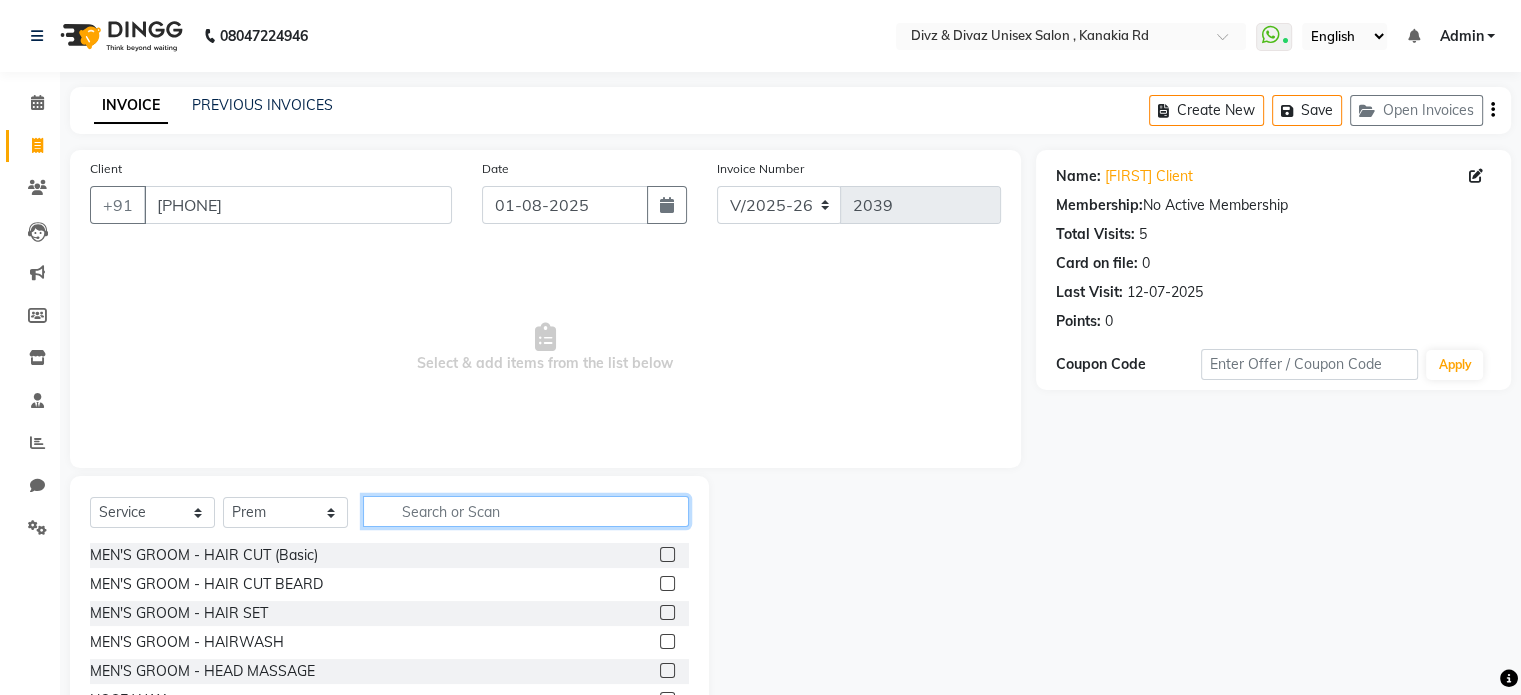 click 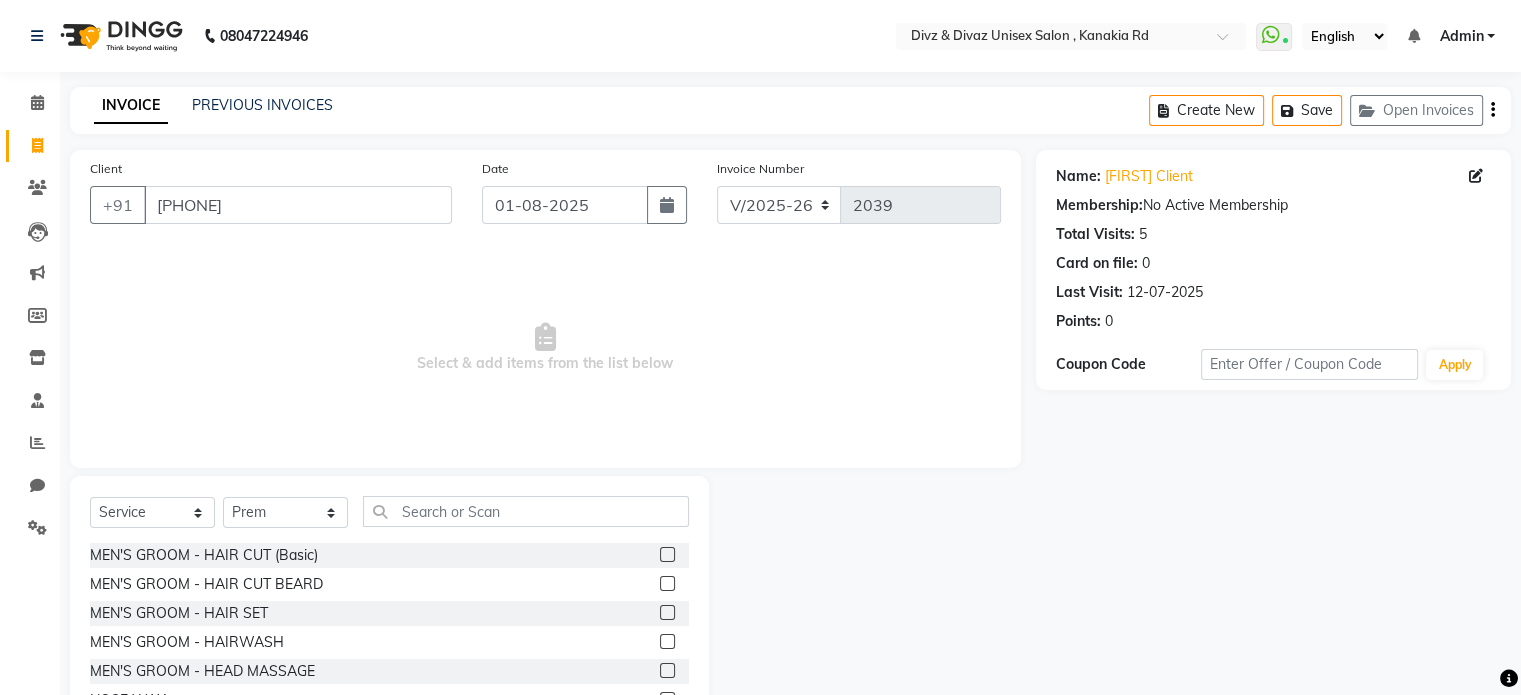 click 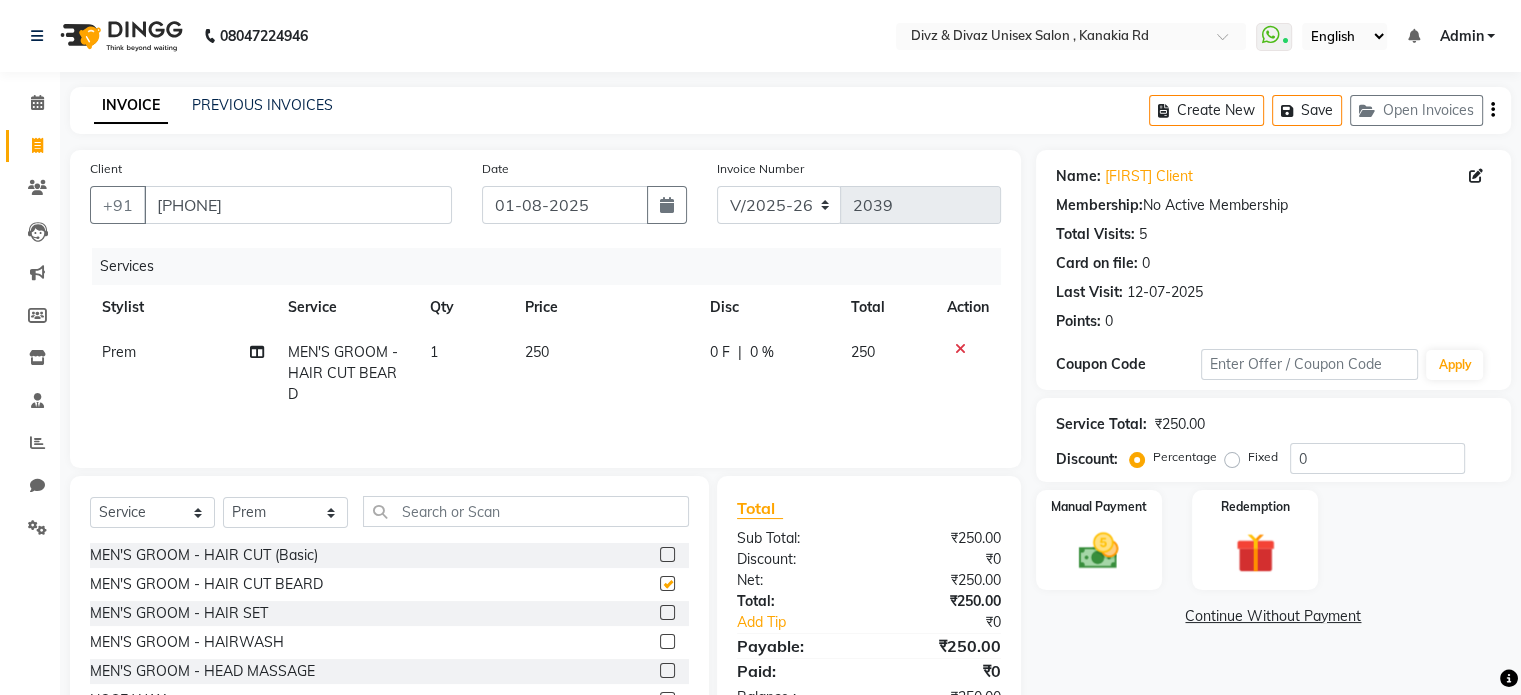 checkbox on "false" 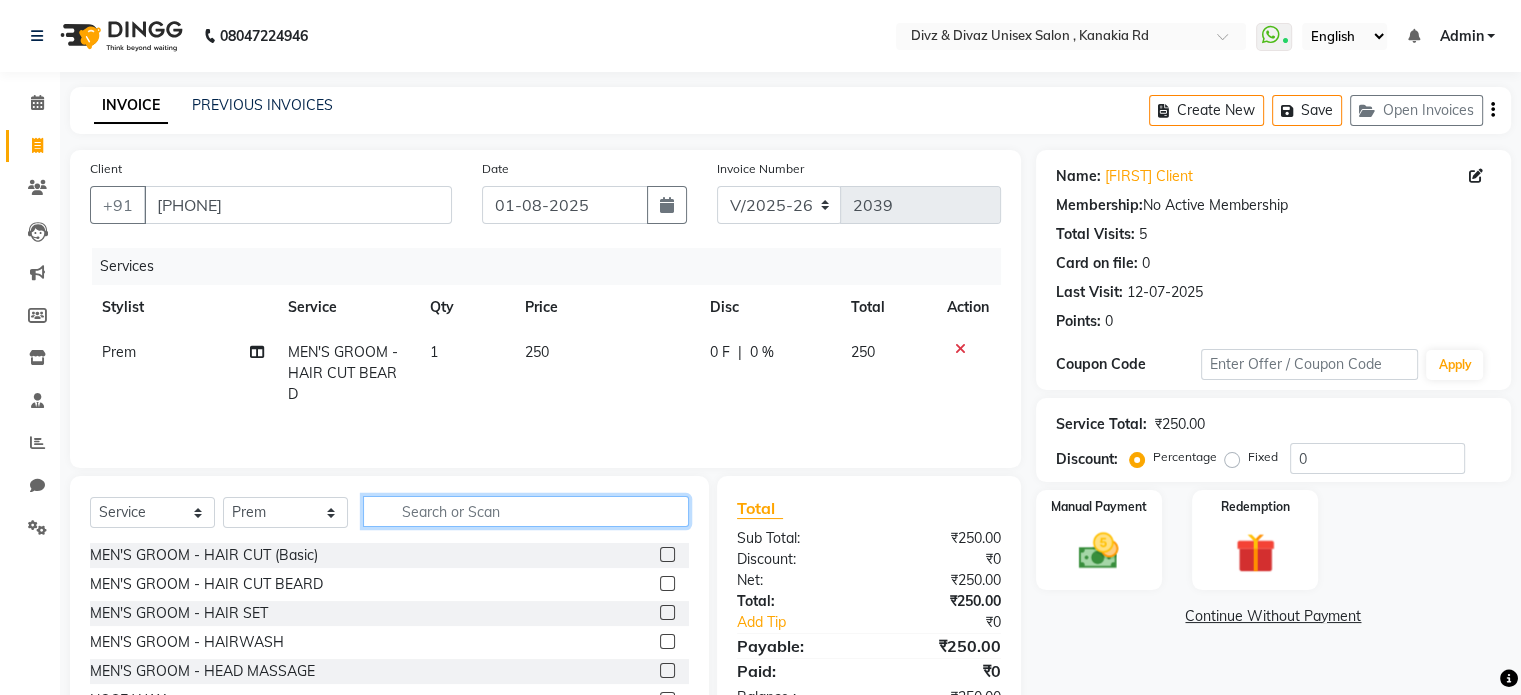click 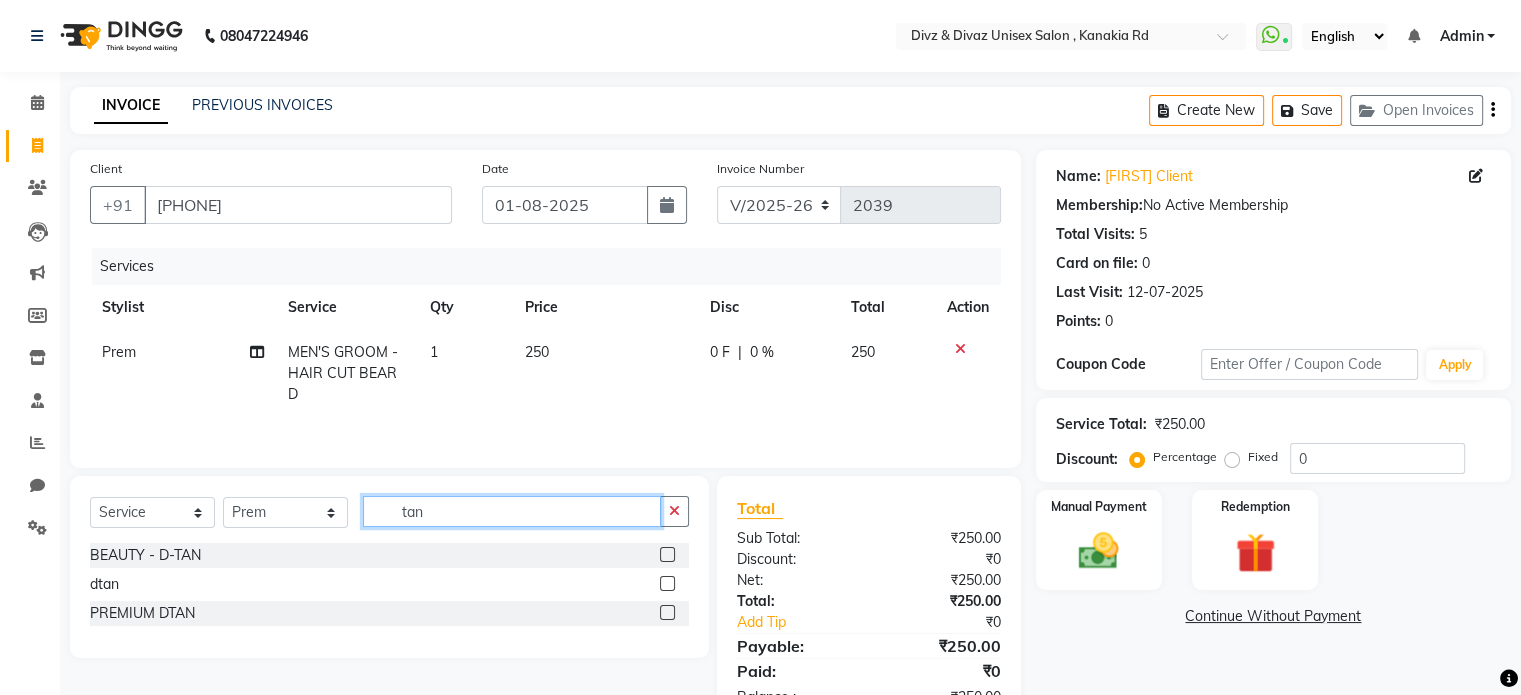 type on "tan" 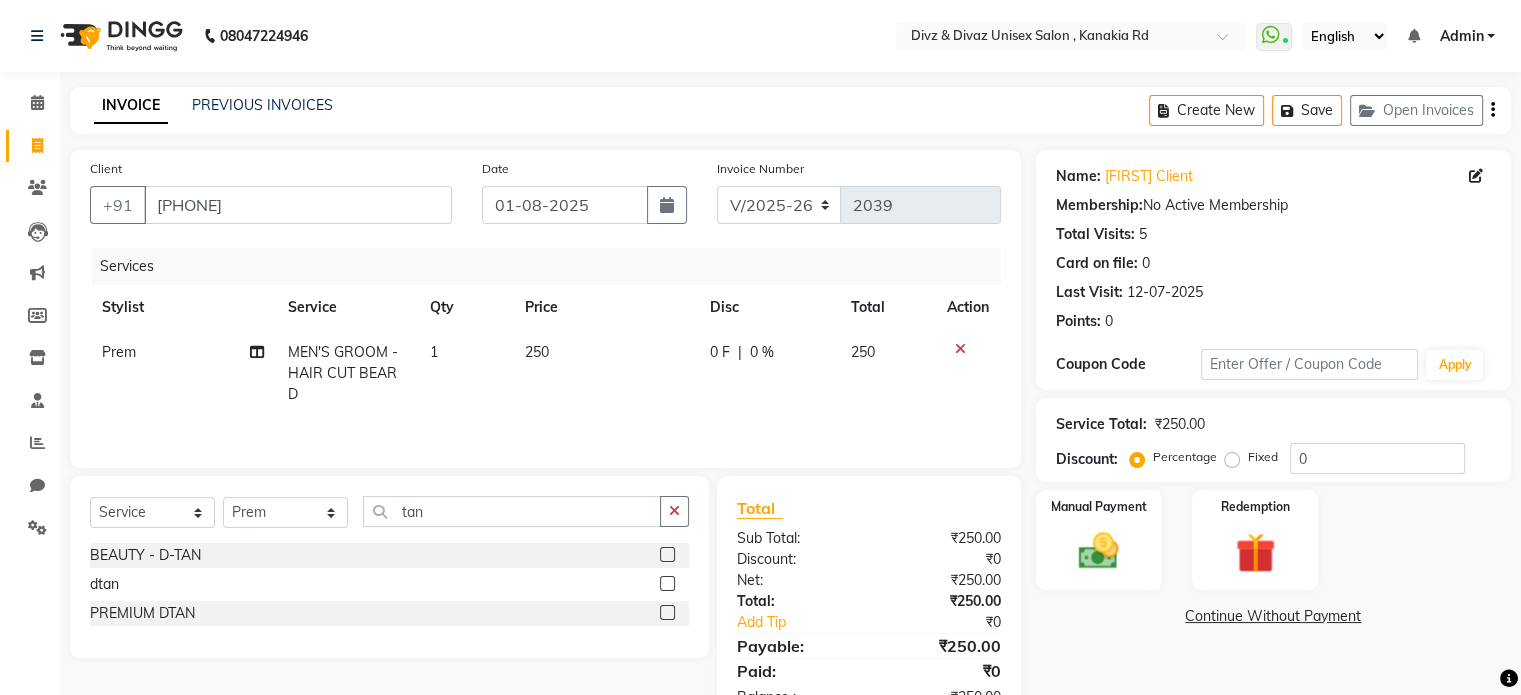 click 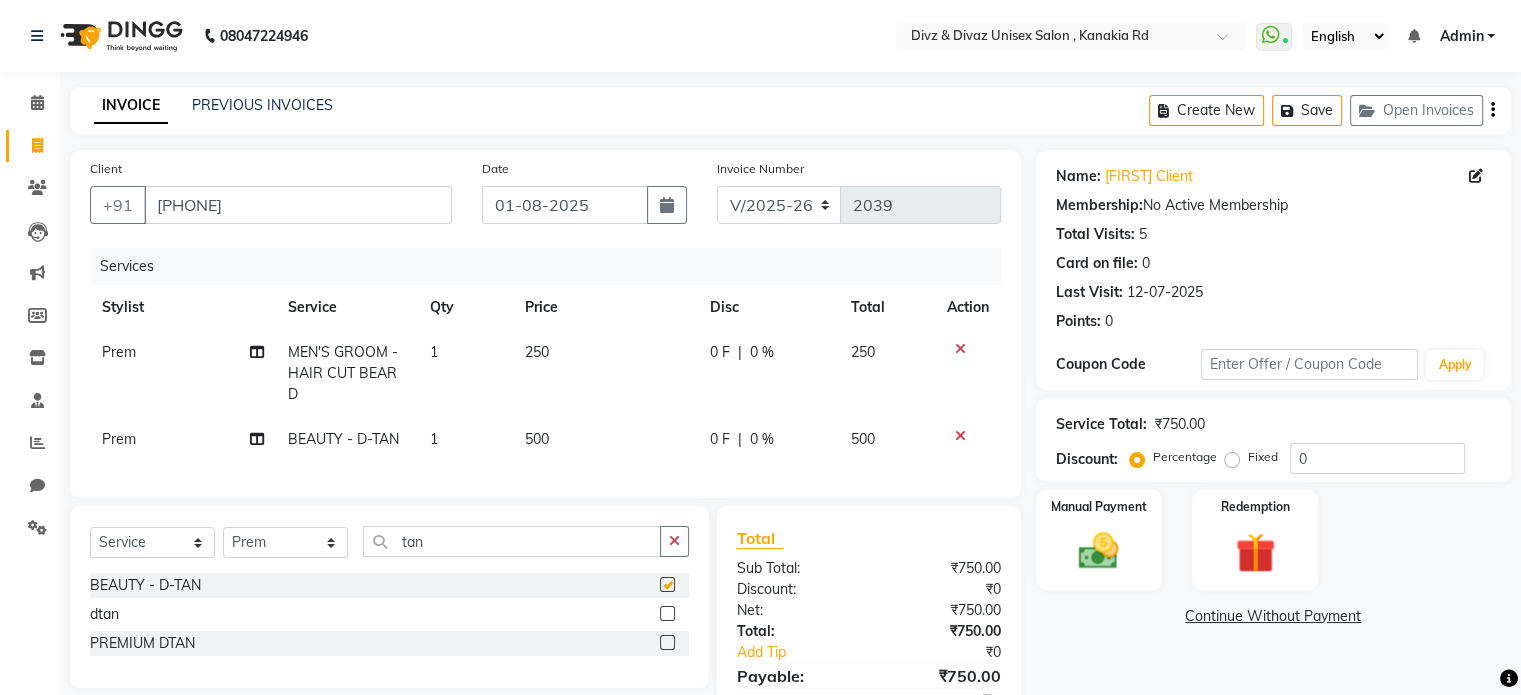 checkbox on "false" 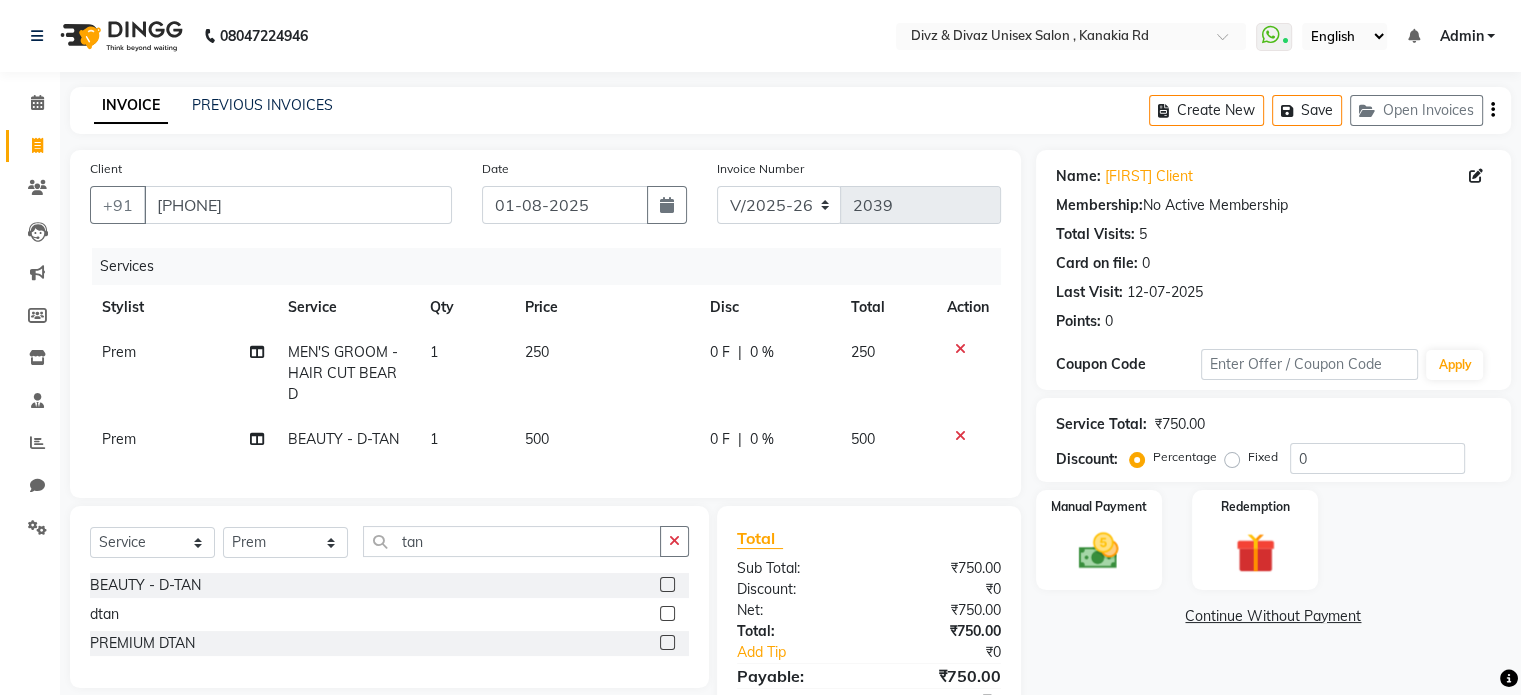 click on "500" 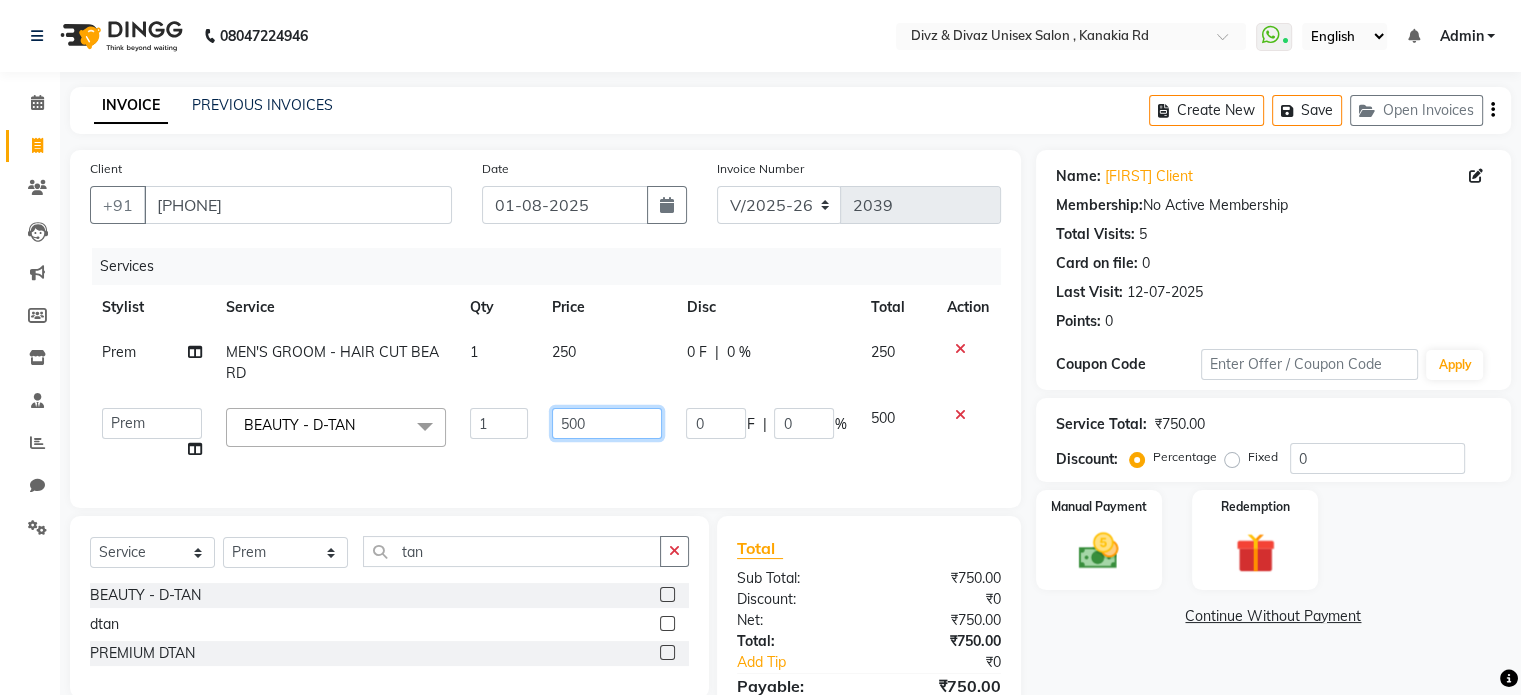 click on "500" 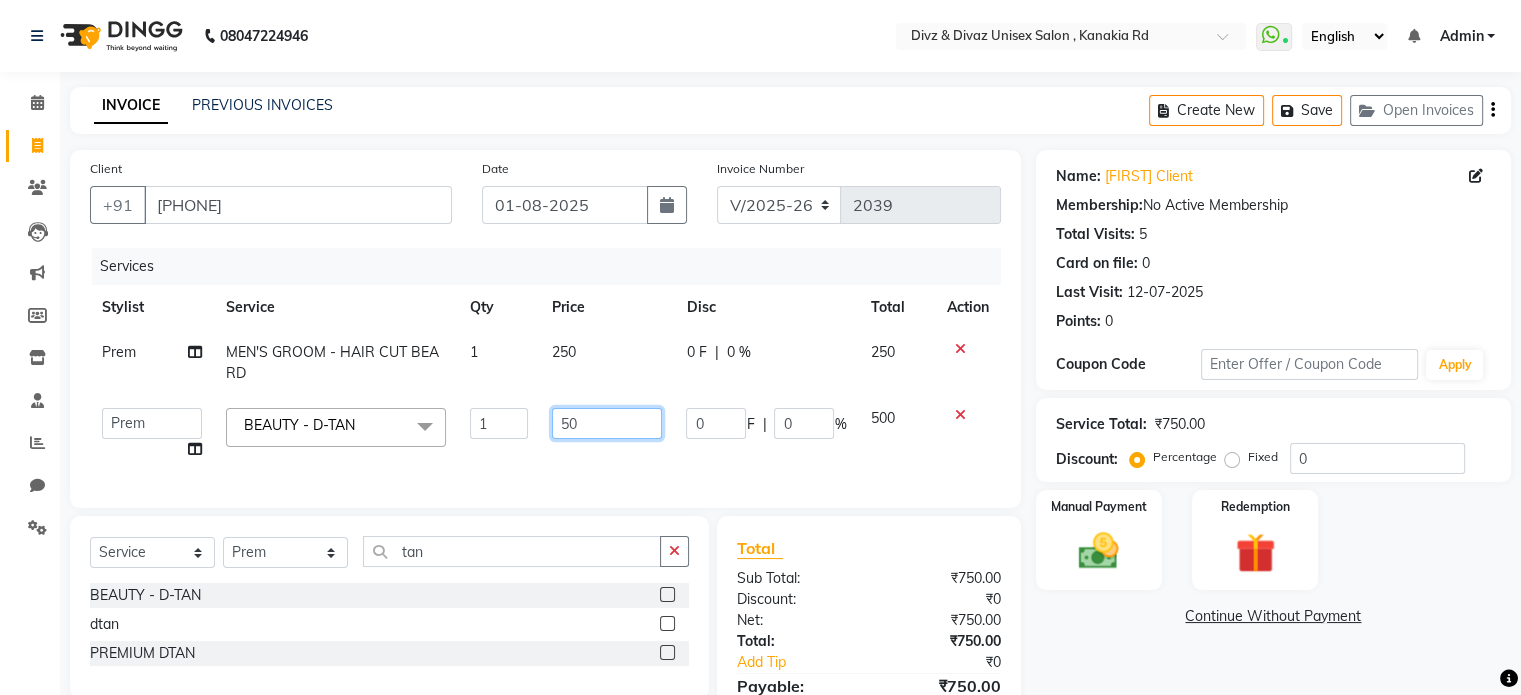 type on "5" 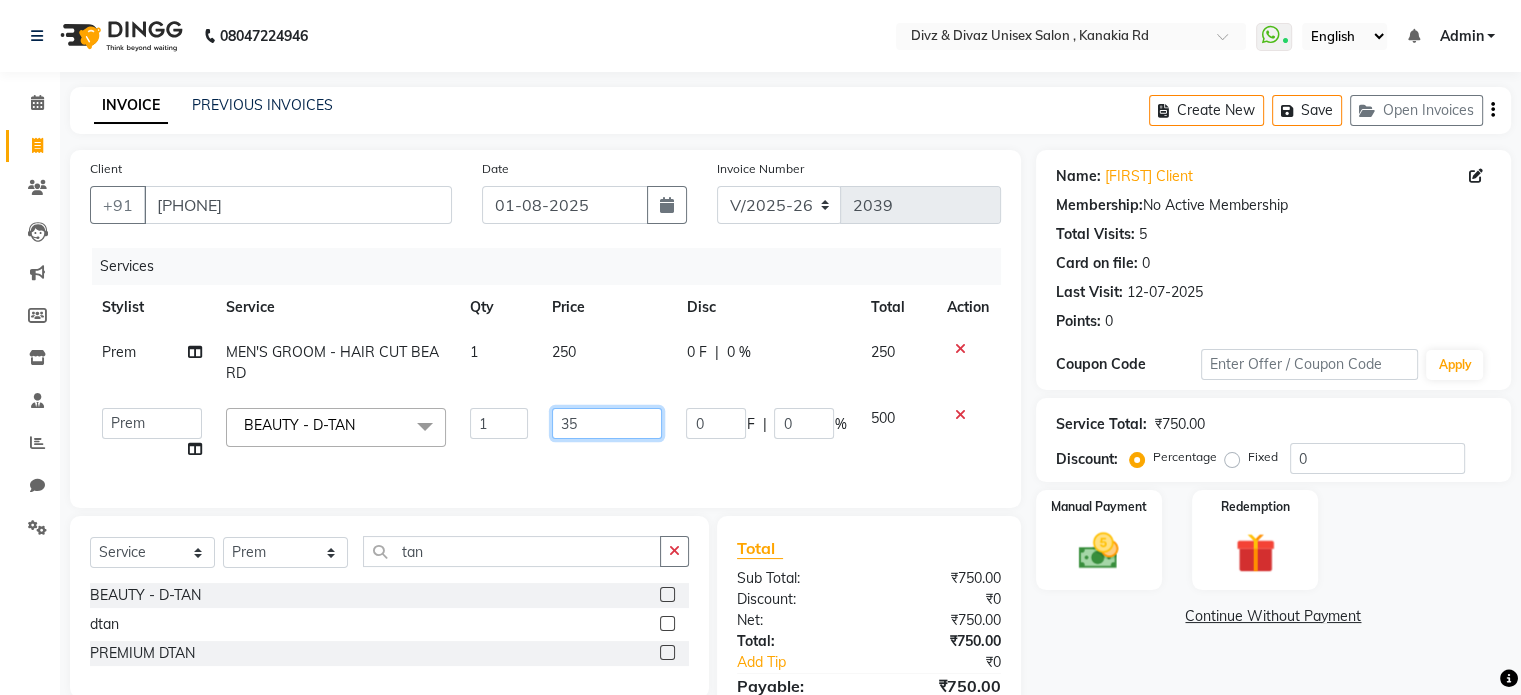 type on "350" 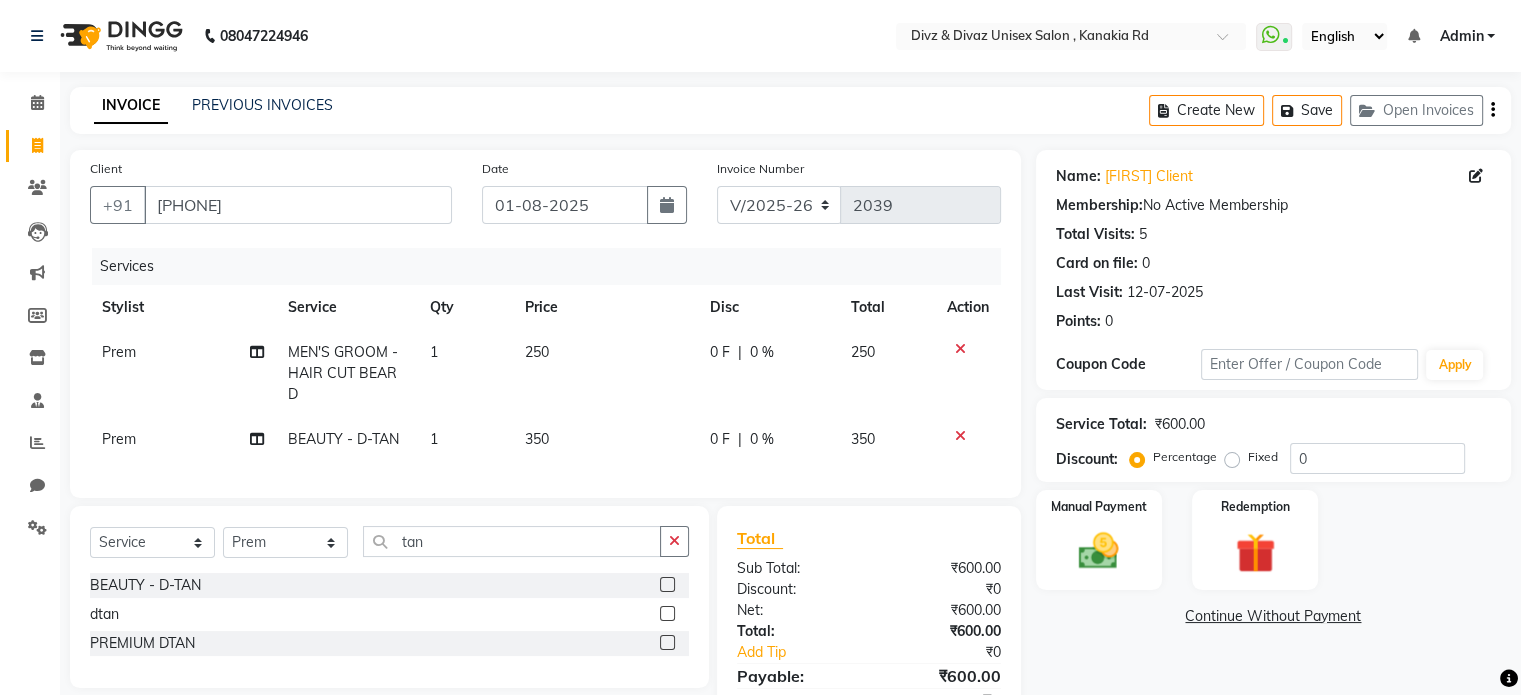 click on "Prem MEN'S GROOM - HAIR CUT BEARD 1 250 0 F | 0 % 250 Prem BEAUTY - D-TAN 1 350 0 F | 0 % 350" 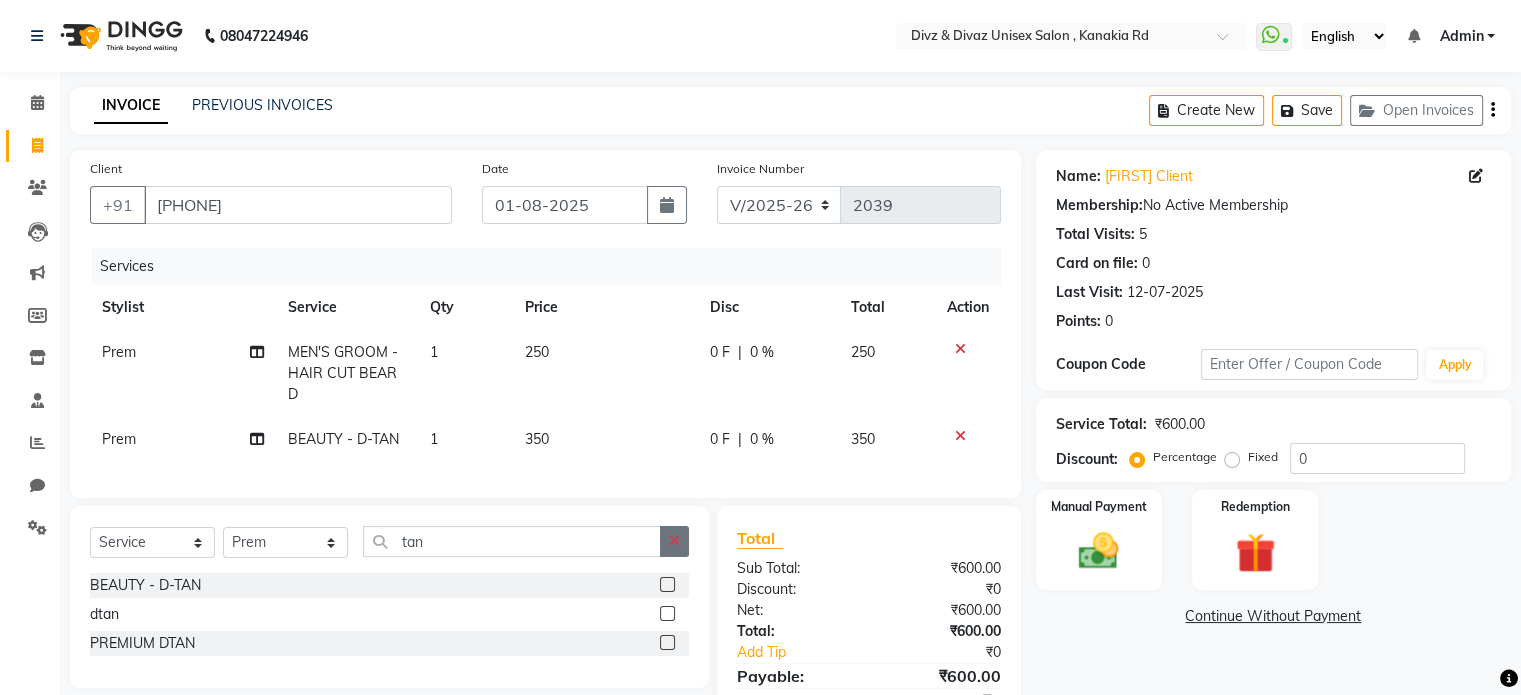 click 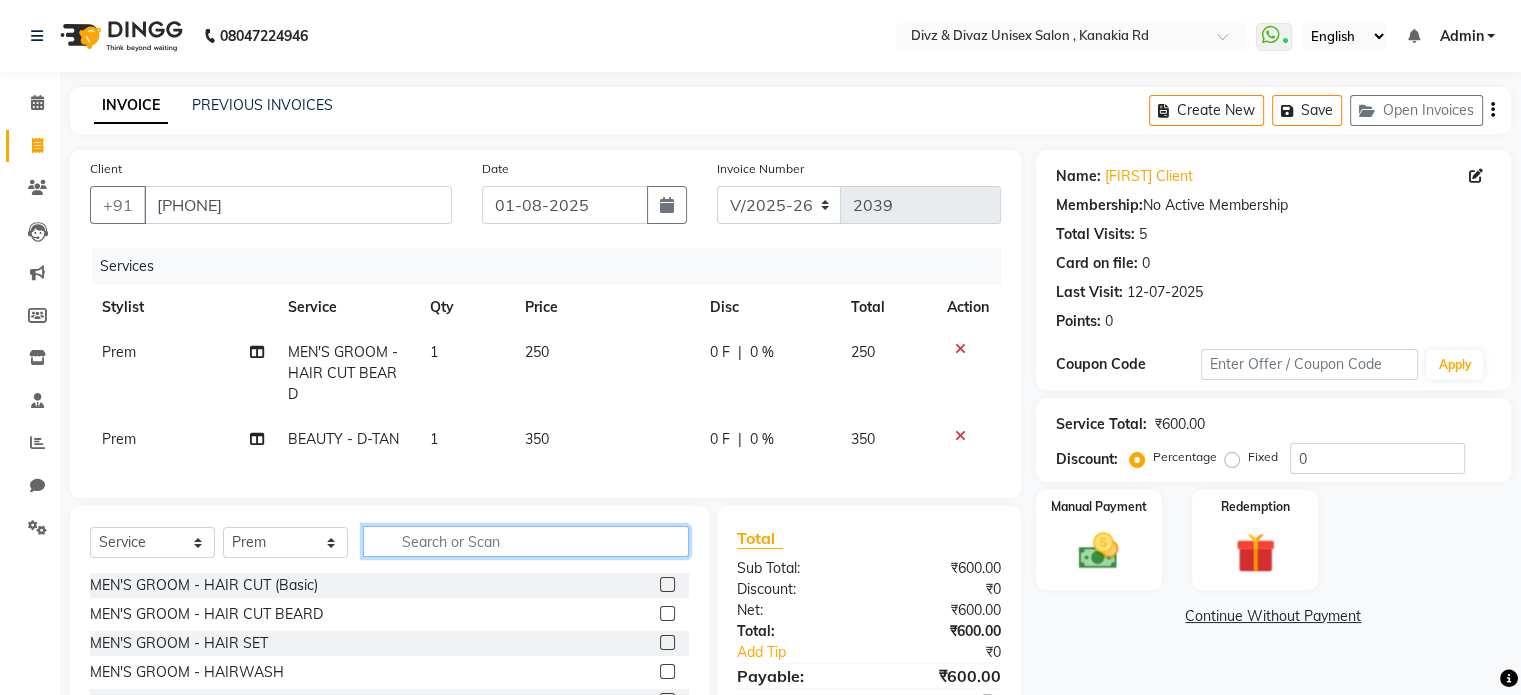 click 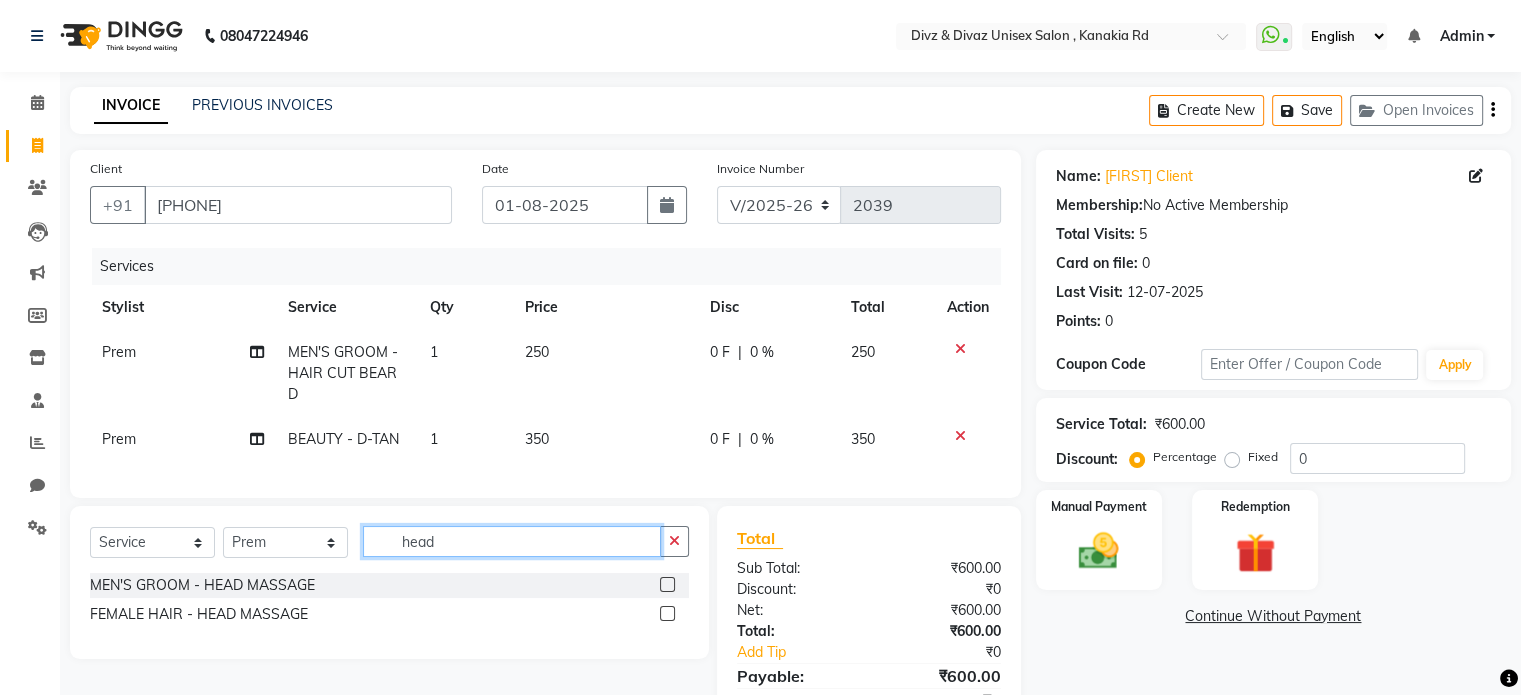 type on "head" 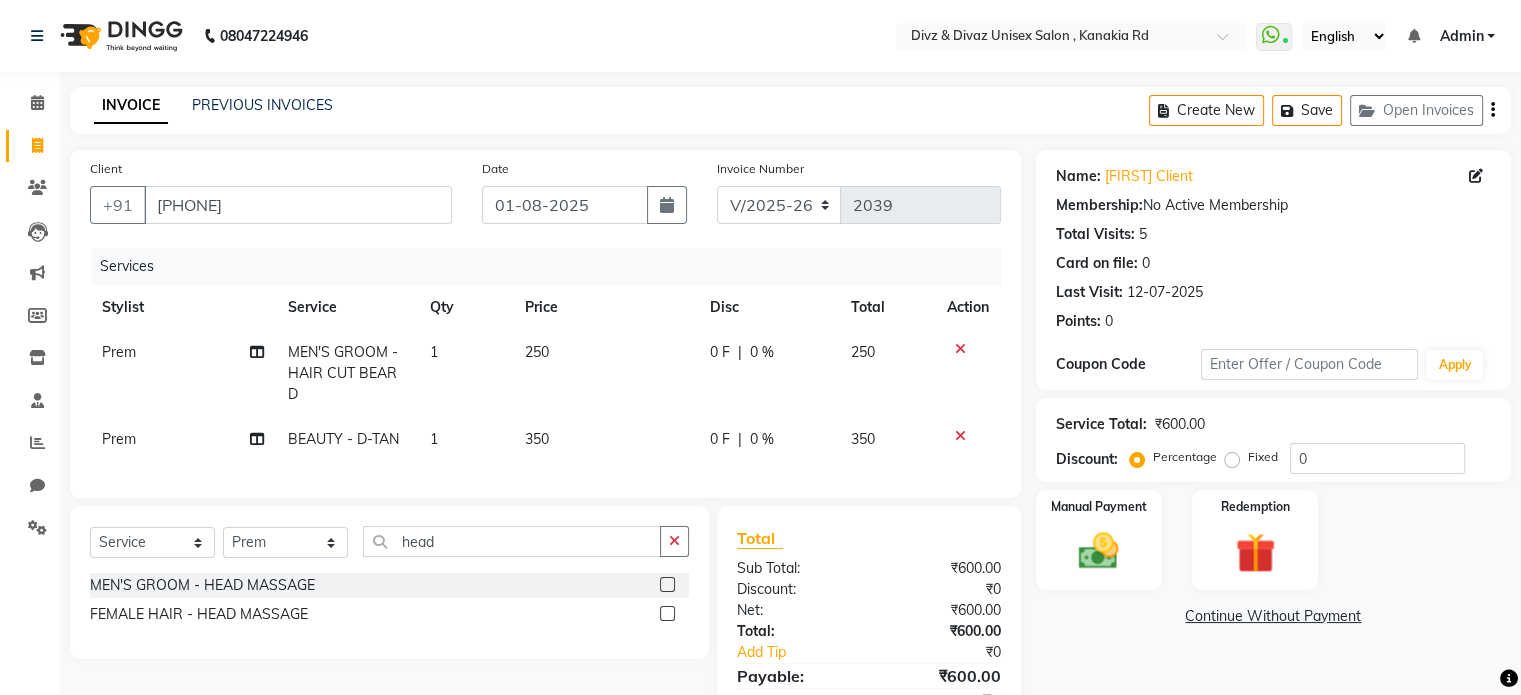 click 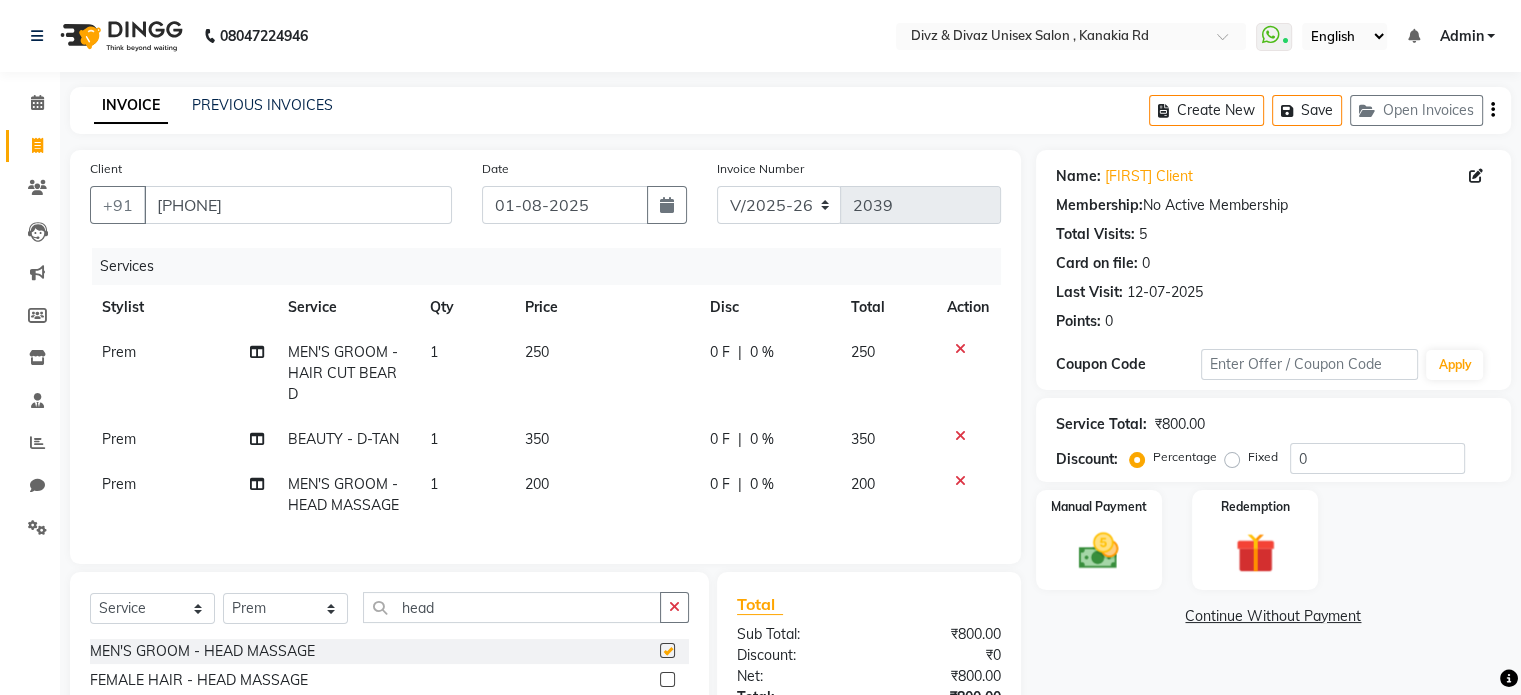 checkbox on "false" 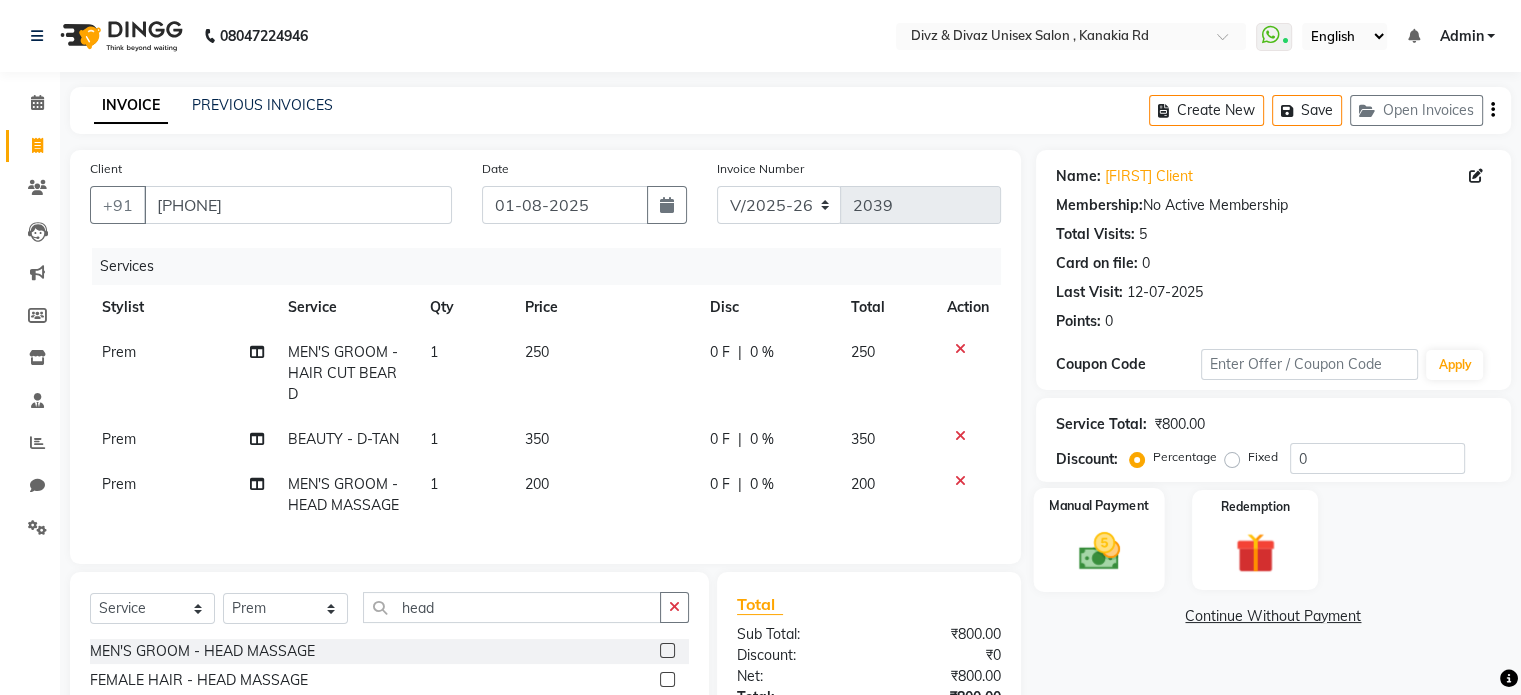 click 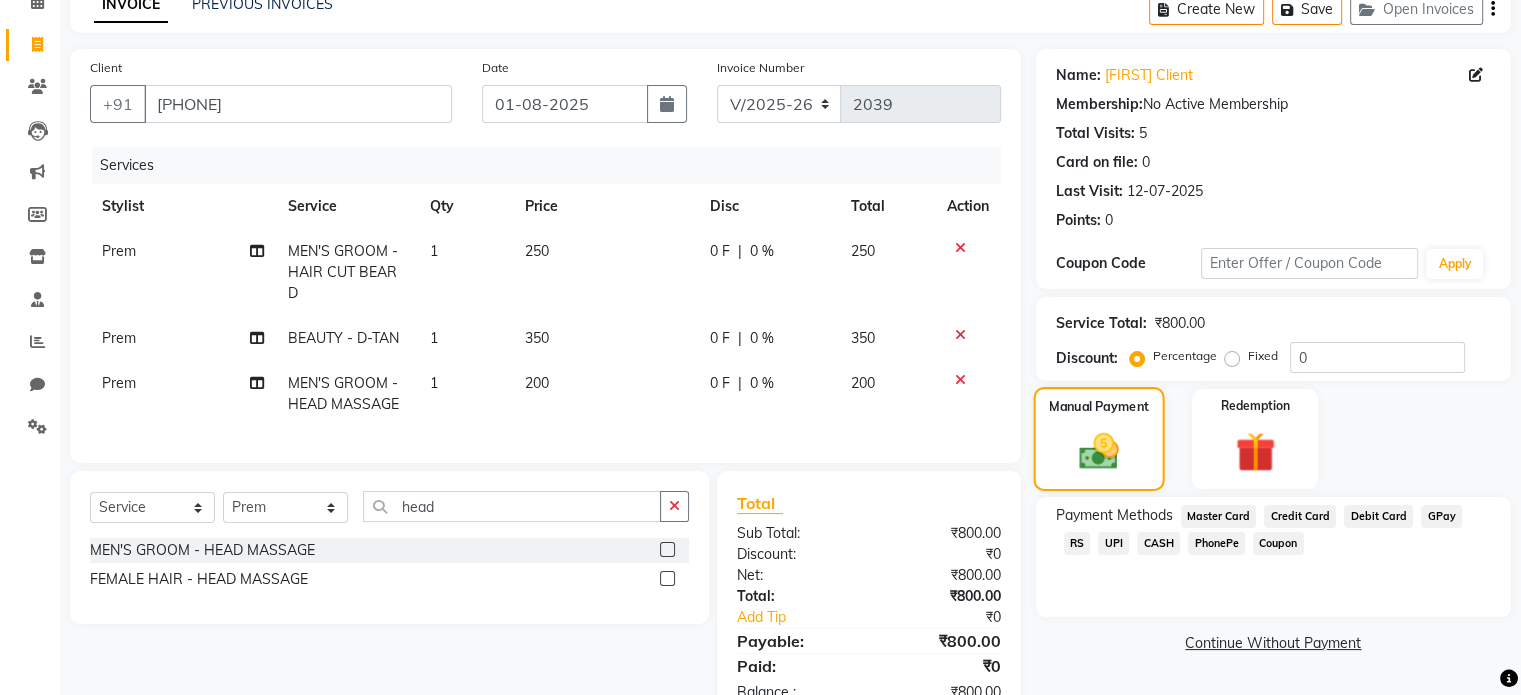 scroll, scrollTop: 120, scrollLeft: 0, axis: vertical 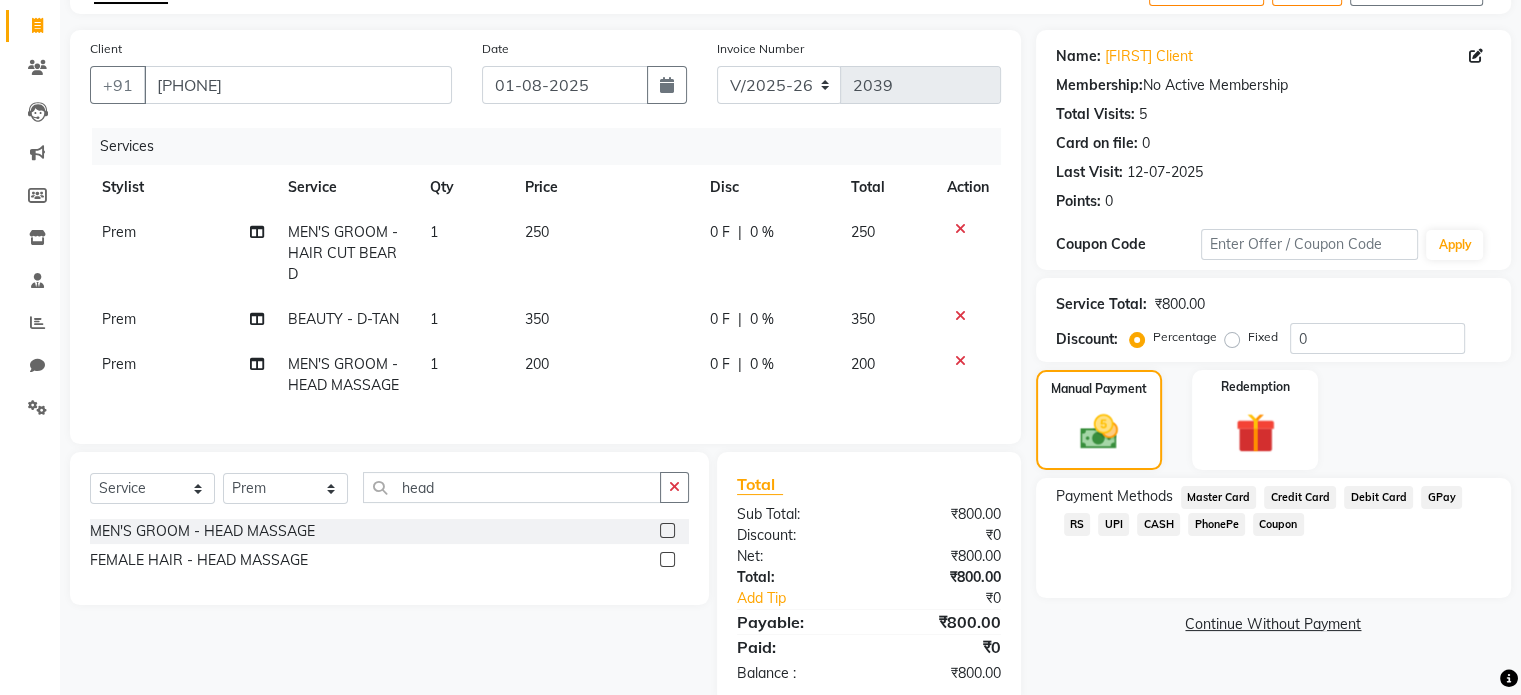 click on "UPI" 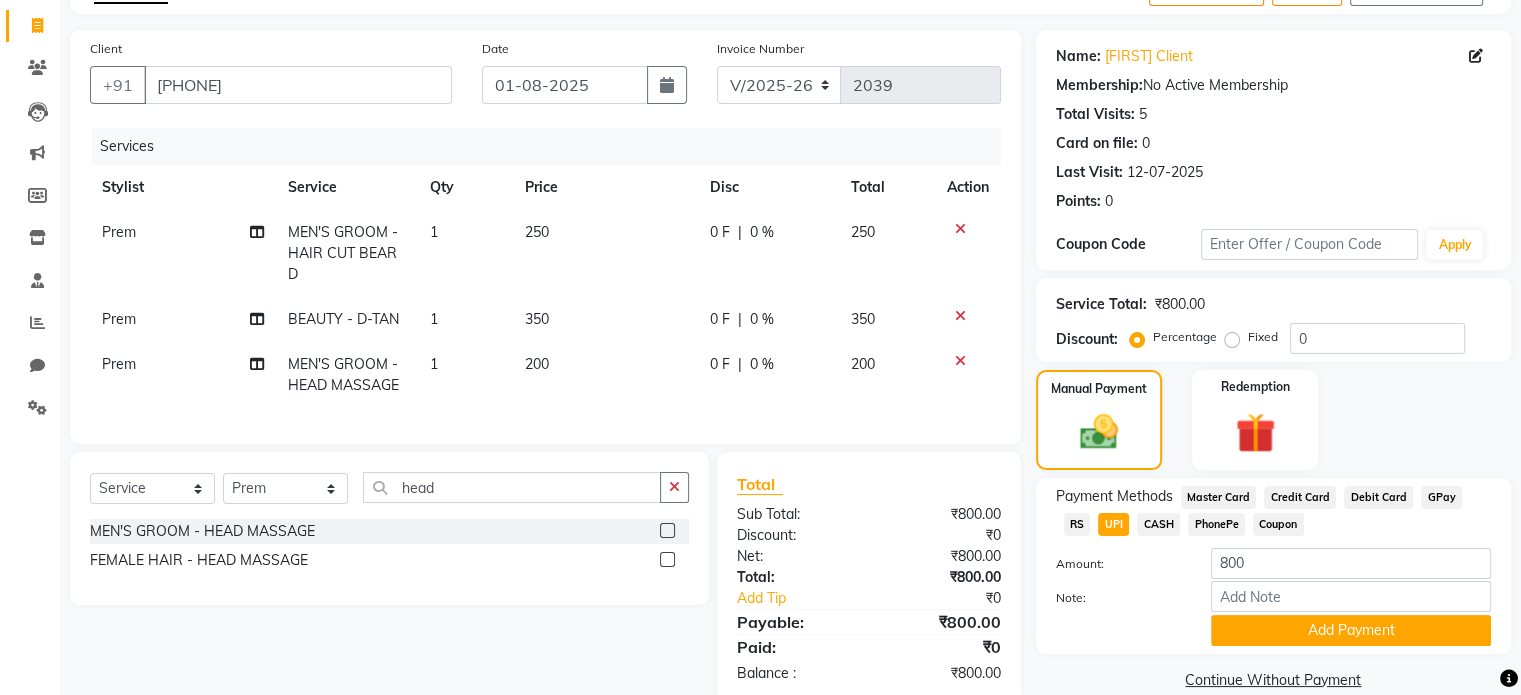 scroll, scrollTop: 160, scrollLeft: 0, axis: vertical 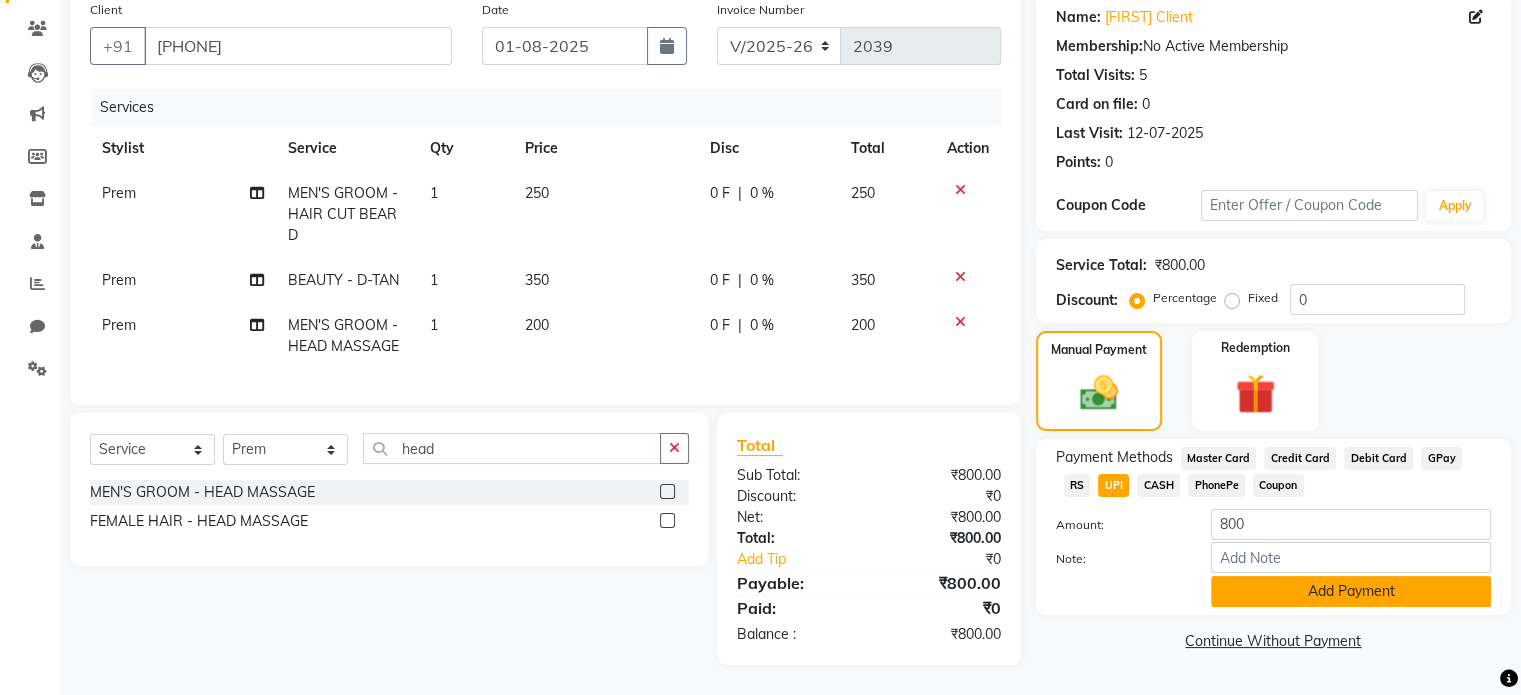 type 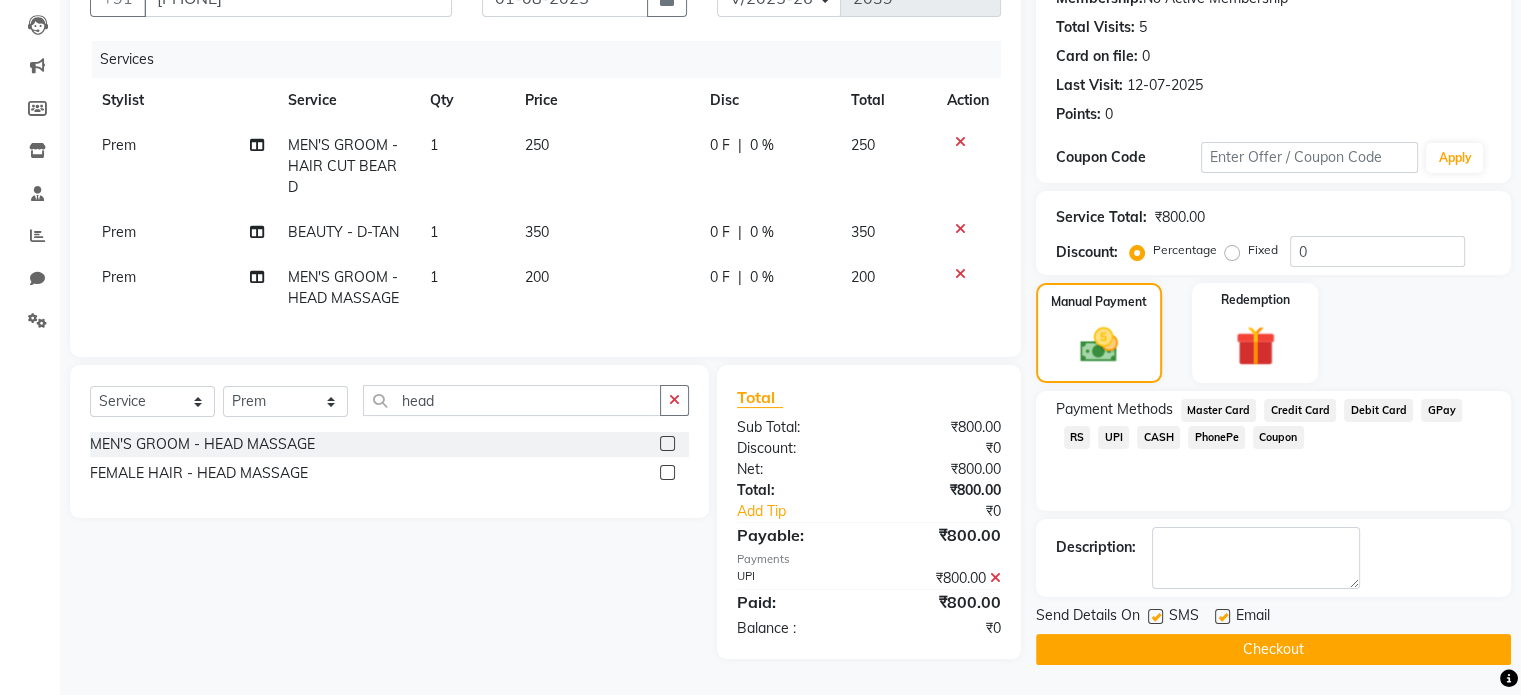 scroll, scrollTop: 216, scrollLeft: 0, axis: vertical 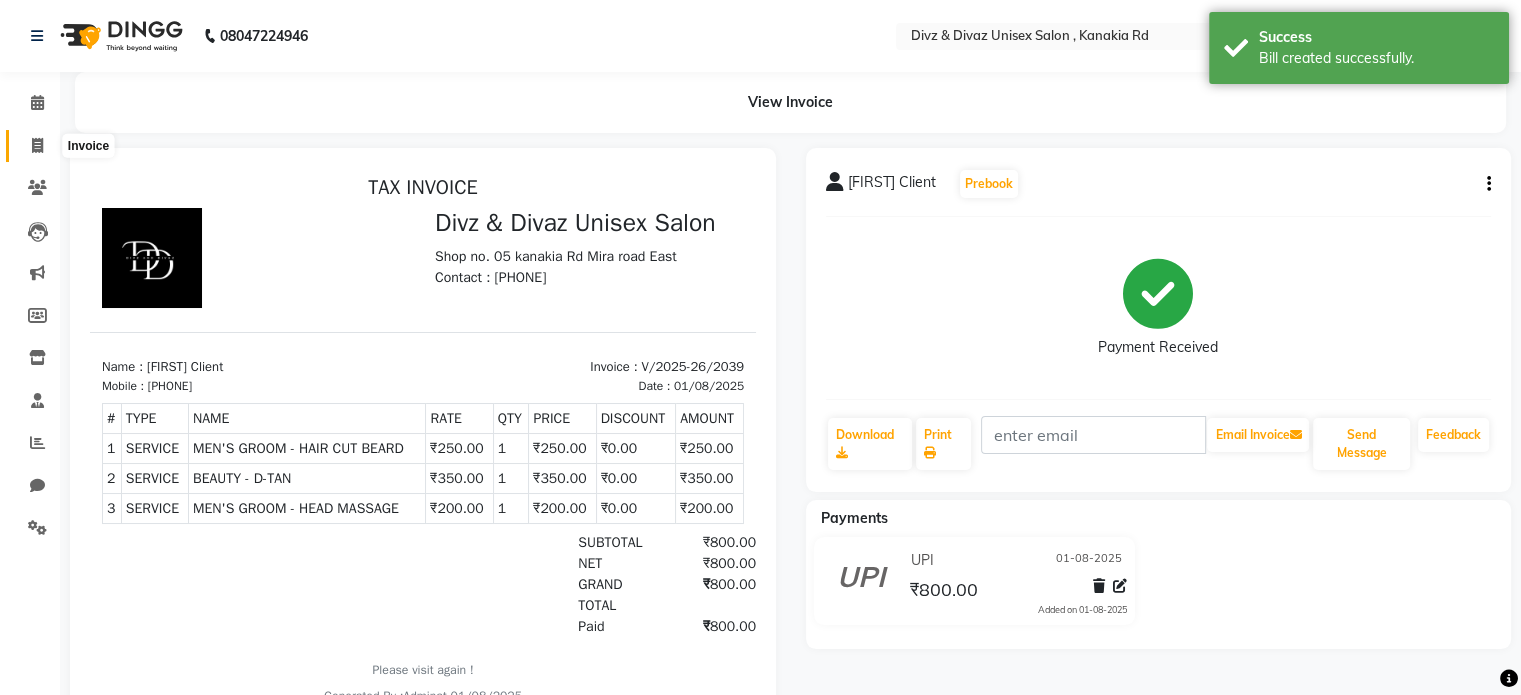 click 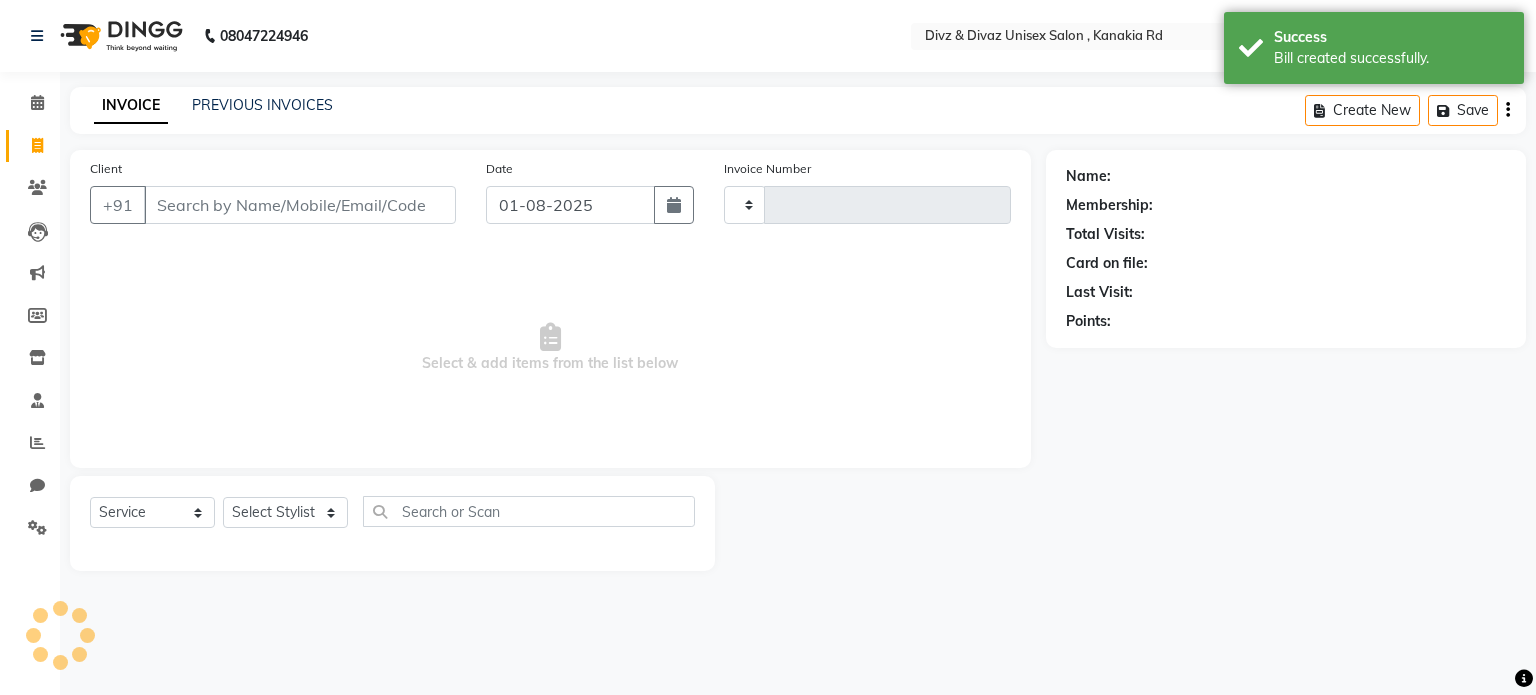 type on "2040" 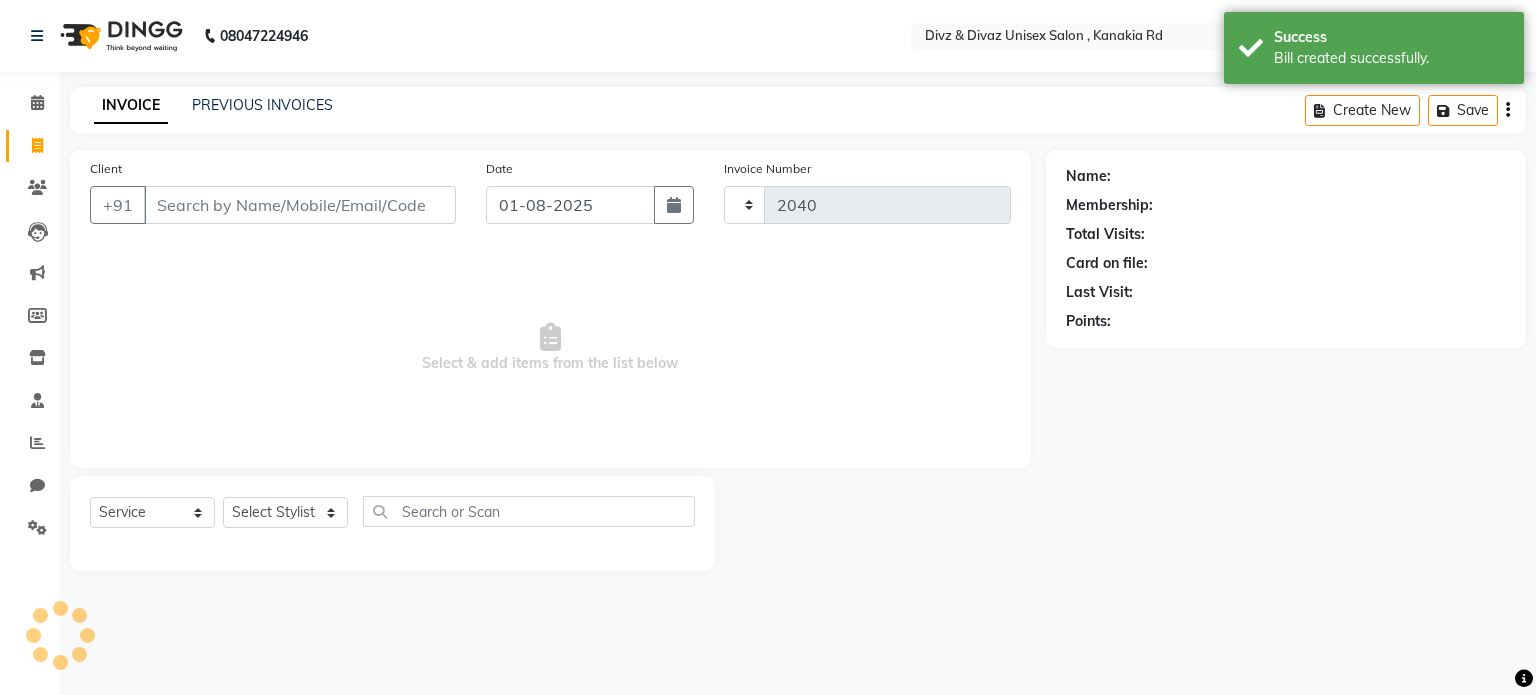 select on "7588" 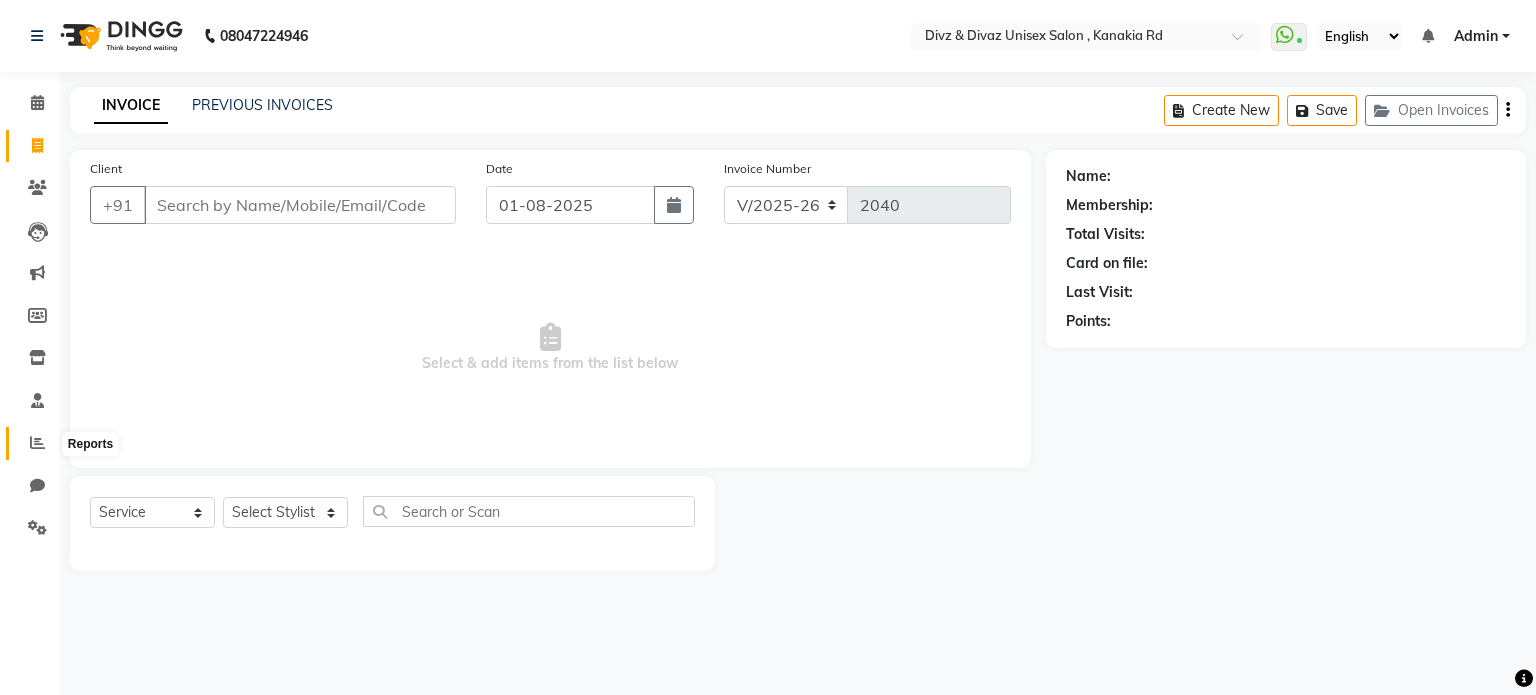 click 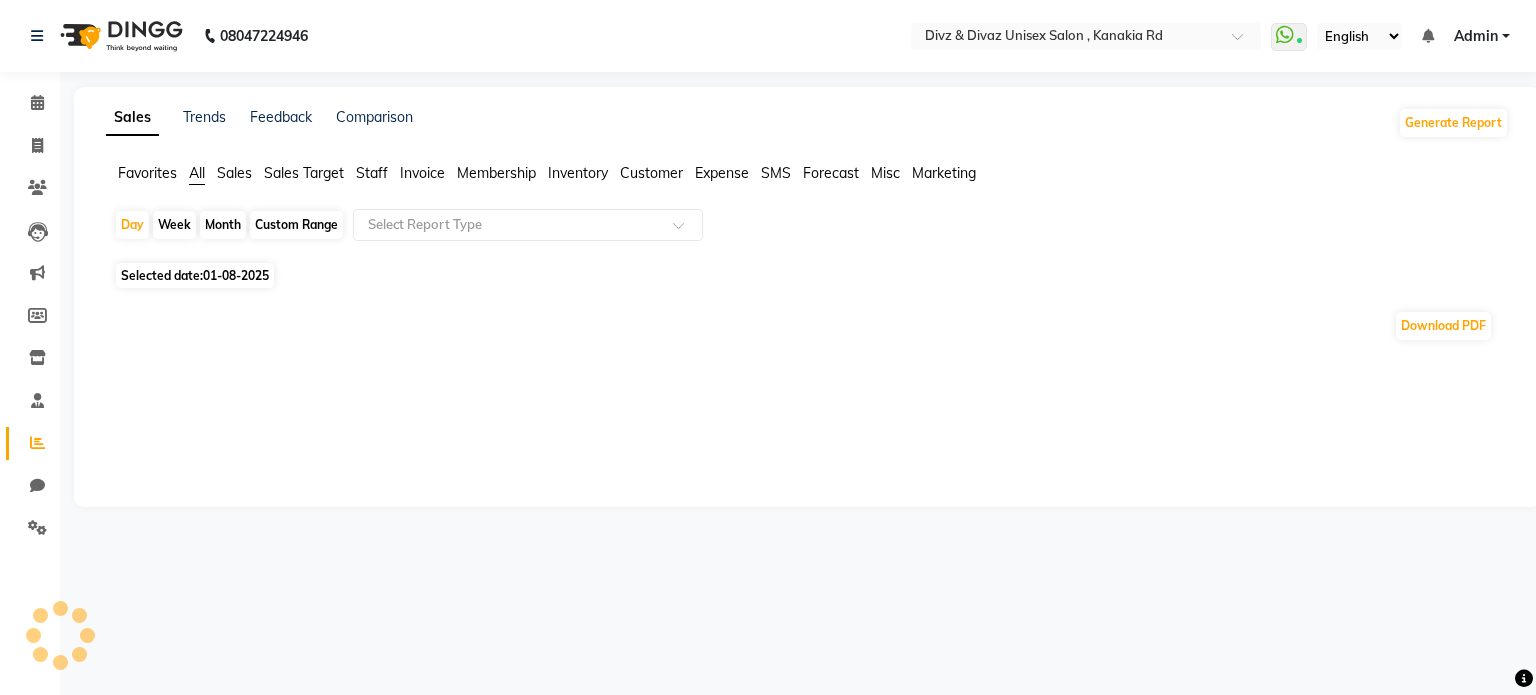 click 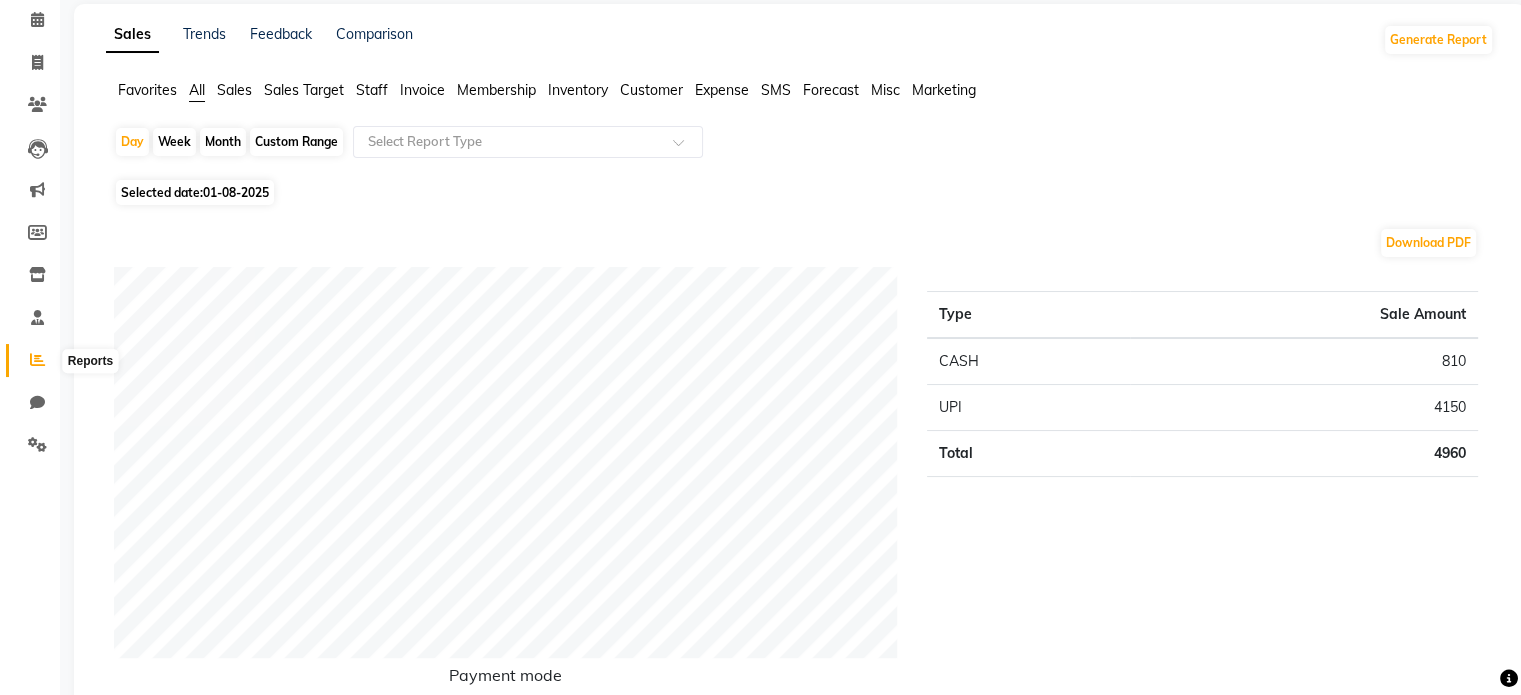 scroll, scrollTop: 0, scrollLeft: 0, axis: both 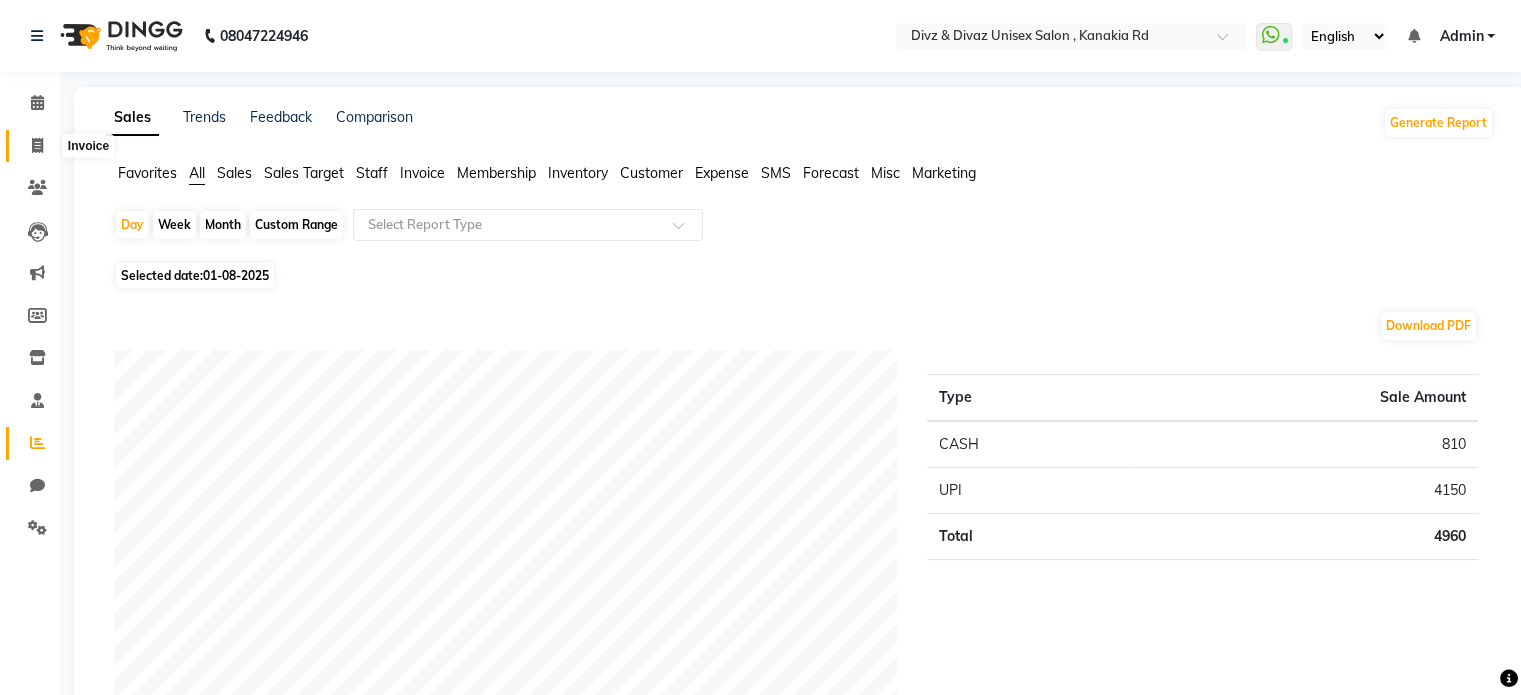 click 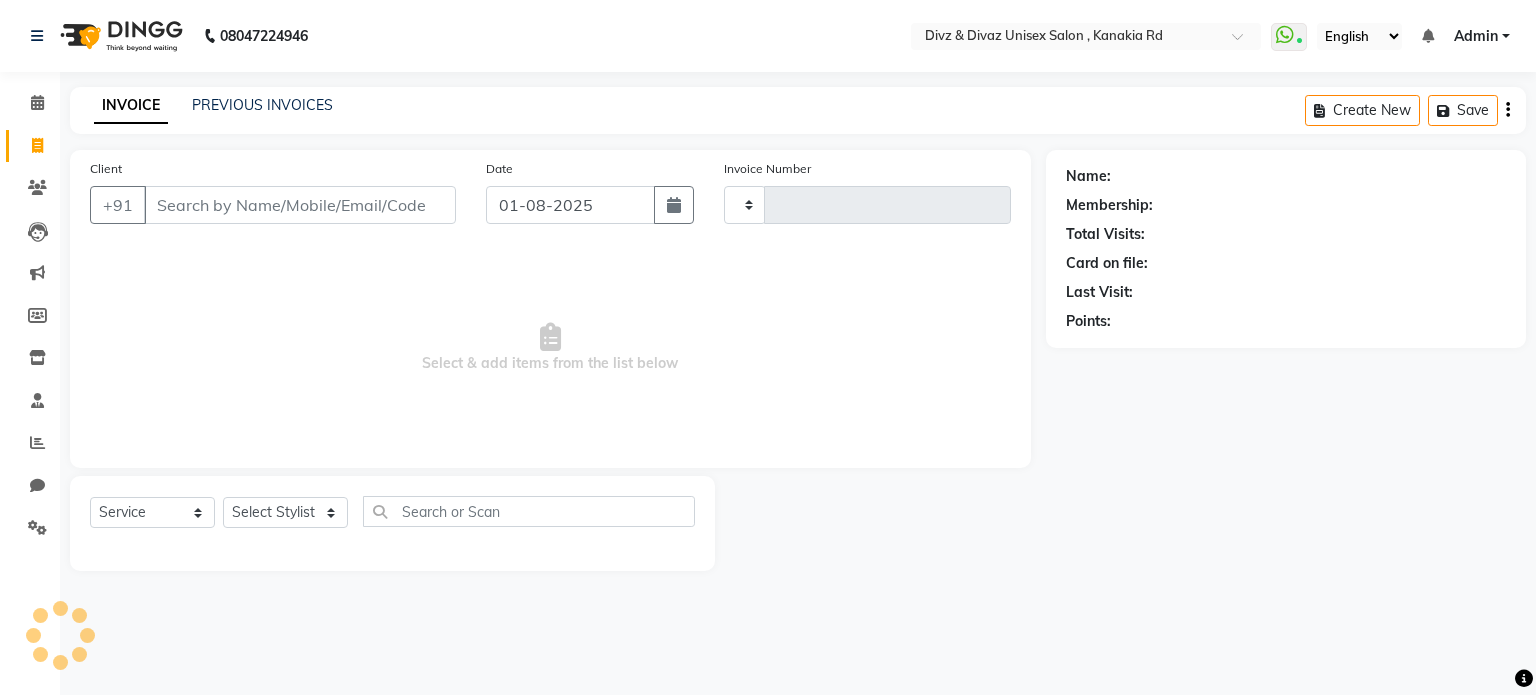 type on "2040" 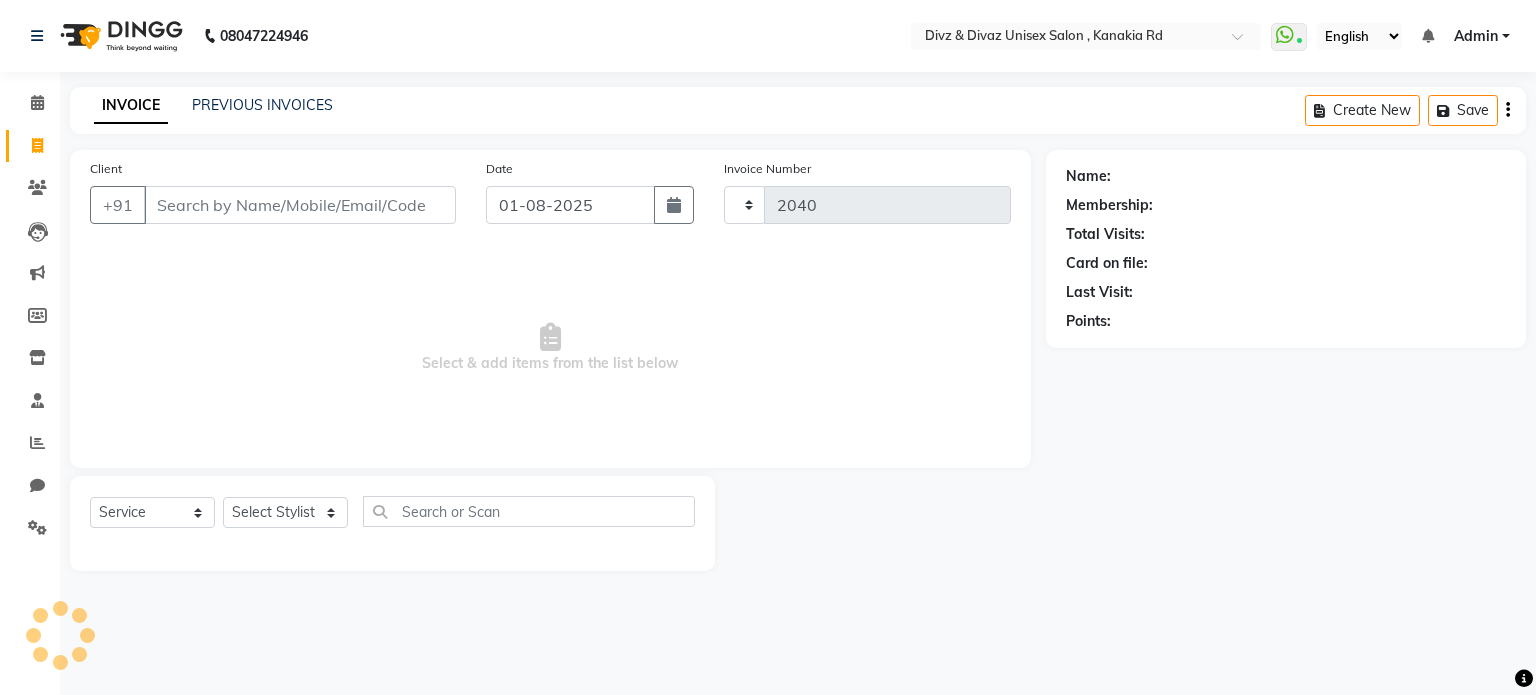 select on "7588" 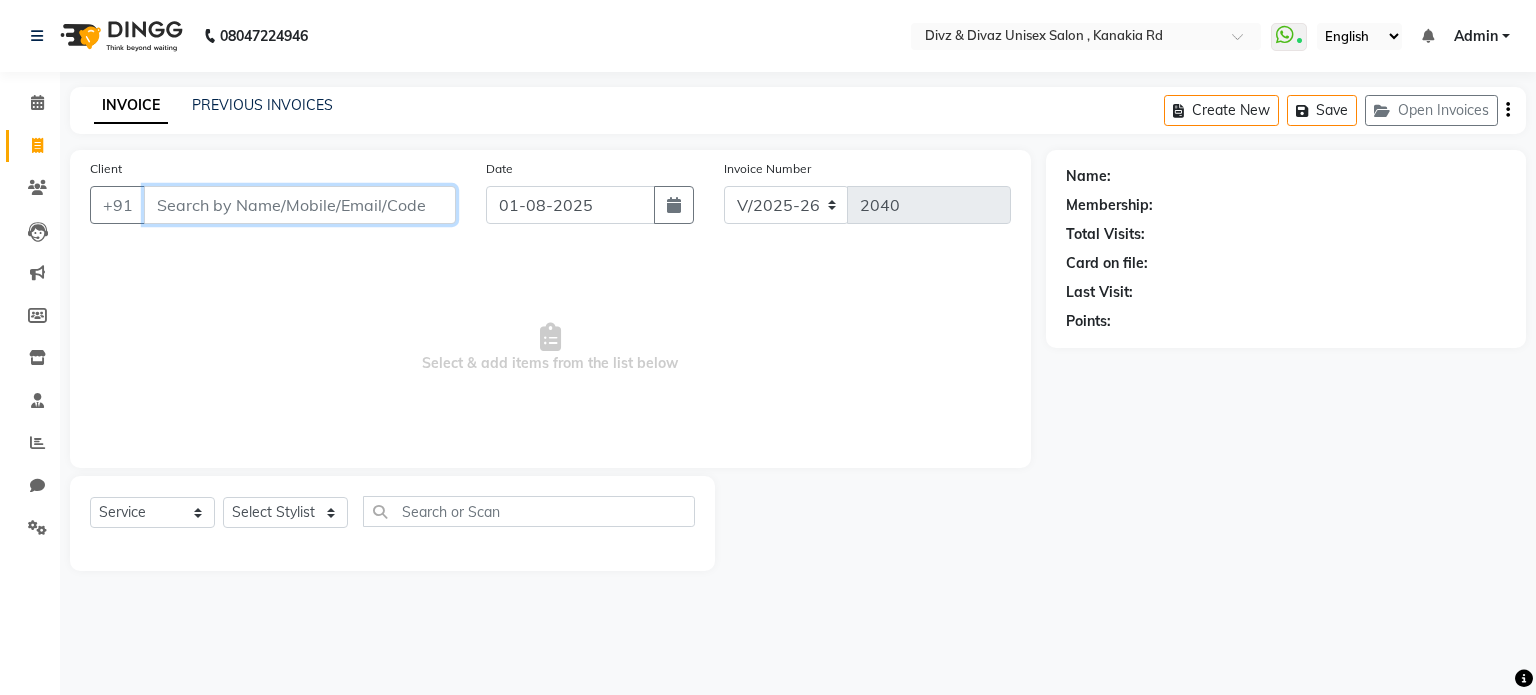 click on "Client" at bounding box center (300, 205) 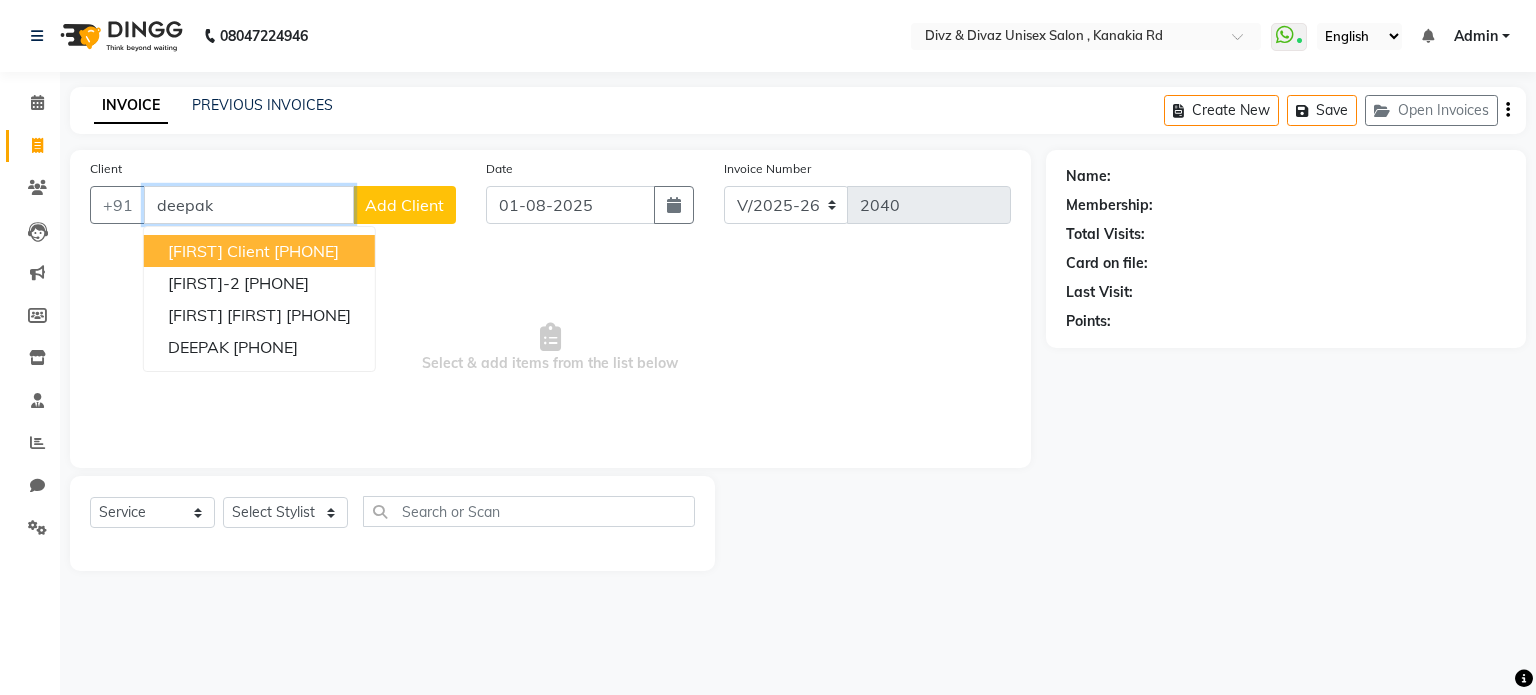 click on "[FIRST] Client" at bounding box center (219, 251) 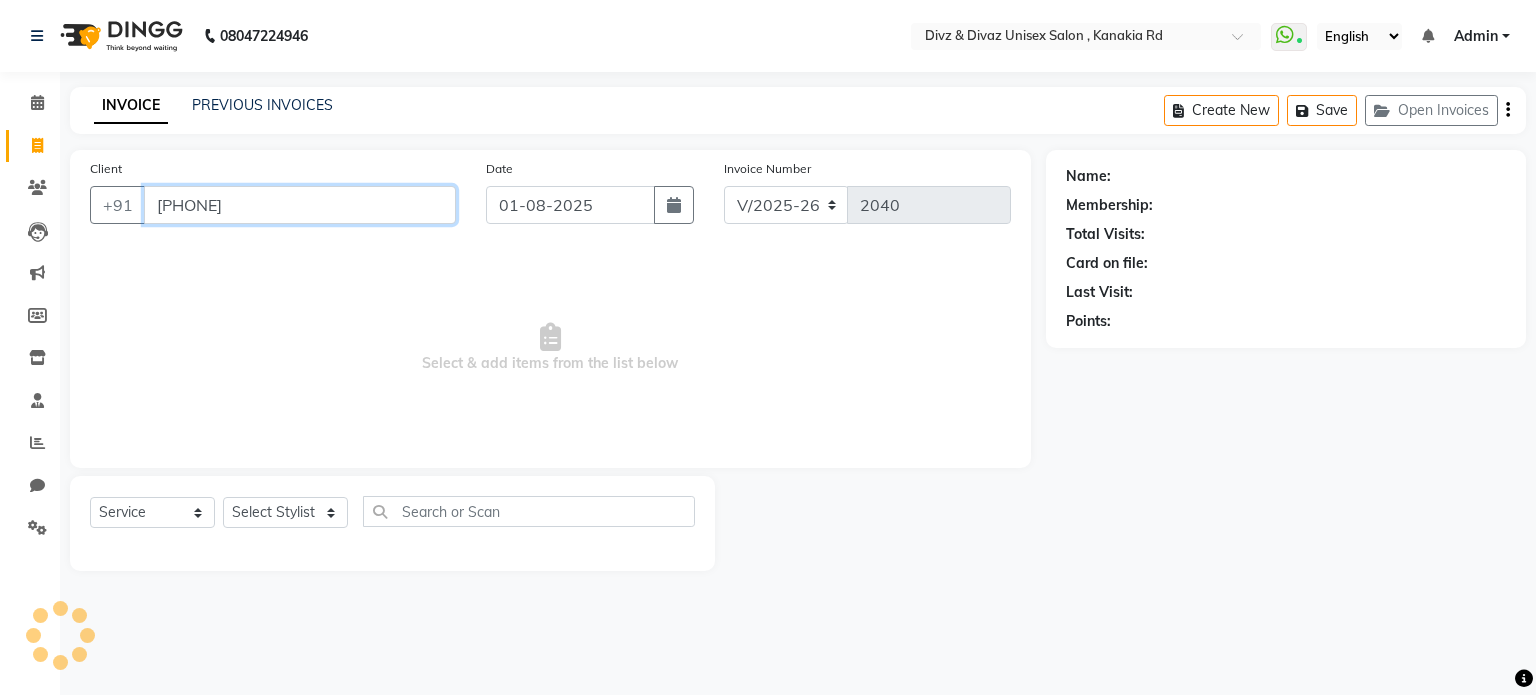 type on "[PHONE]" 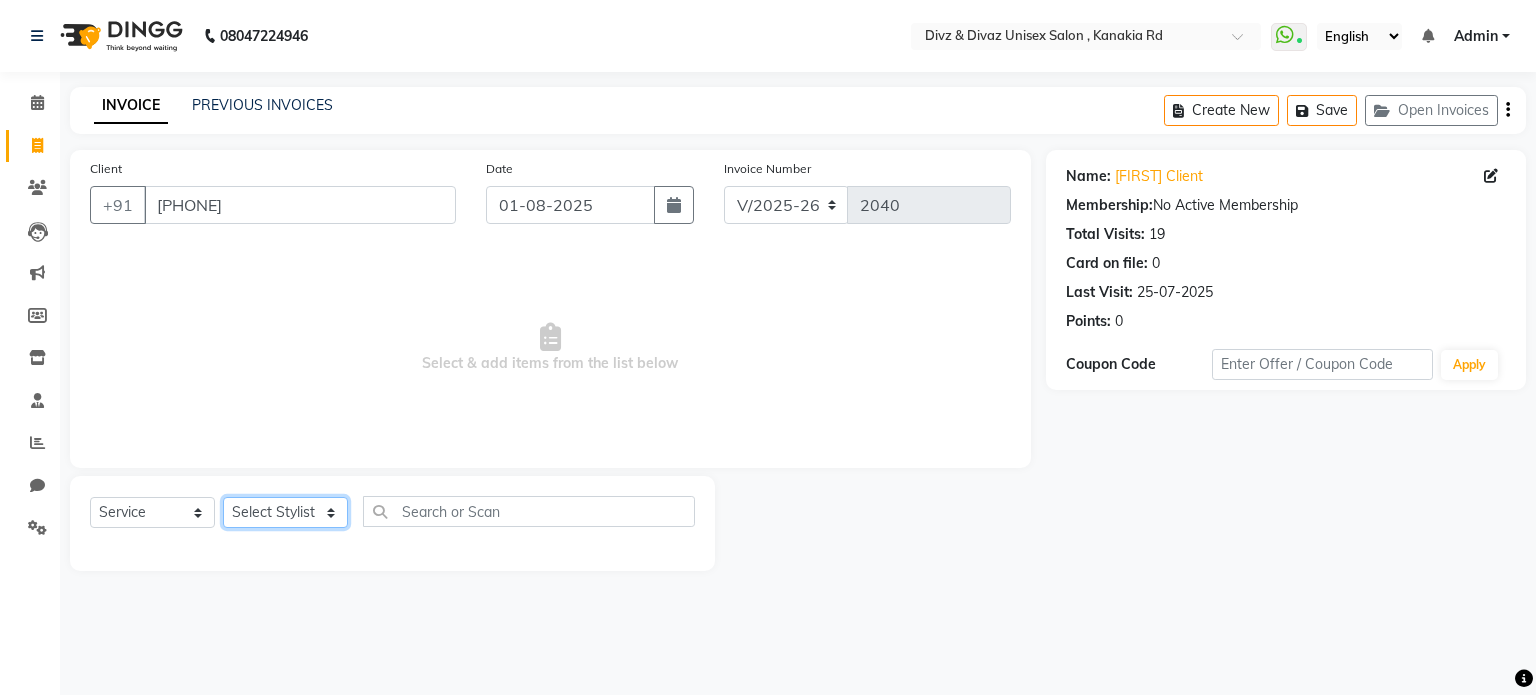 click on "Select Stylist Divyanshu Kailash  Nisha Prem ravina shabeer" 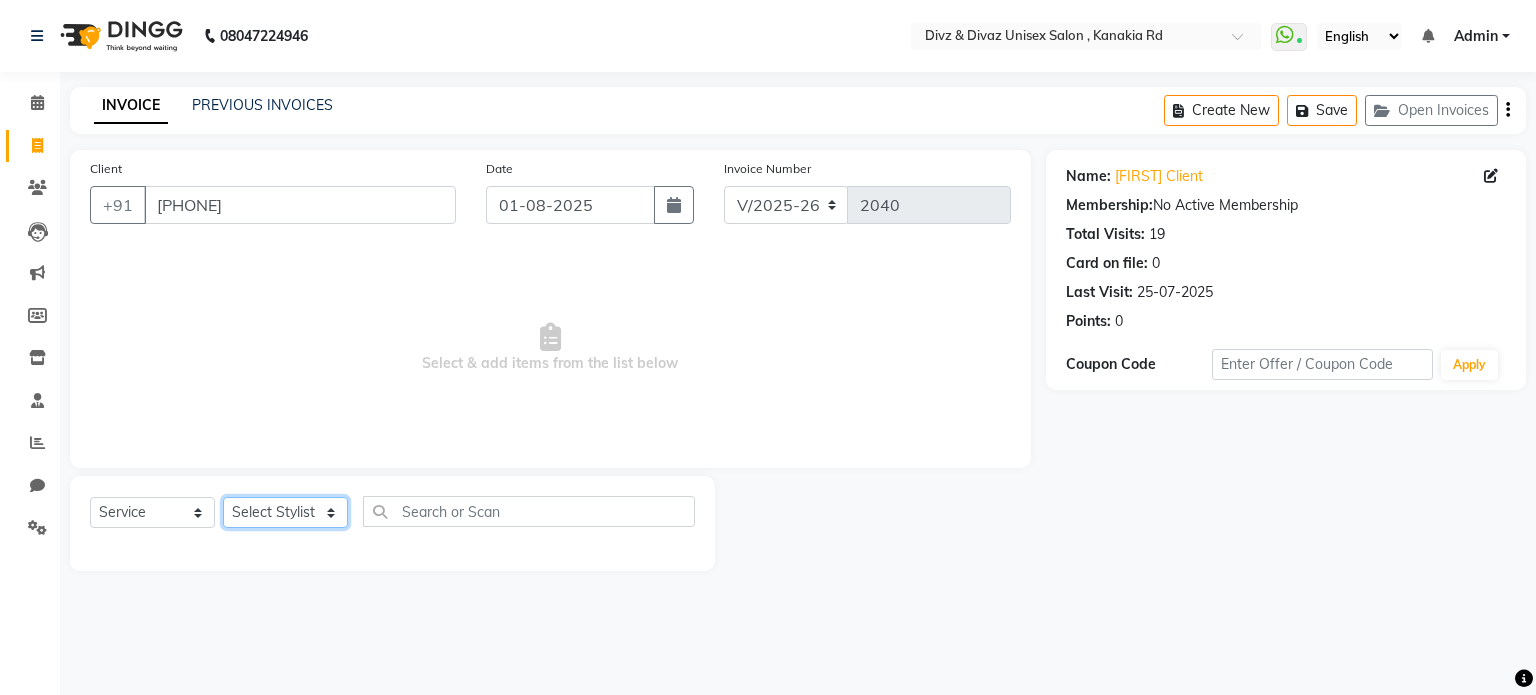 select on "67339" 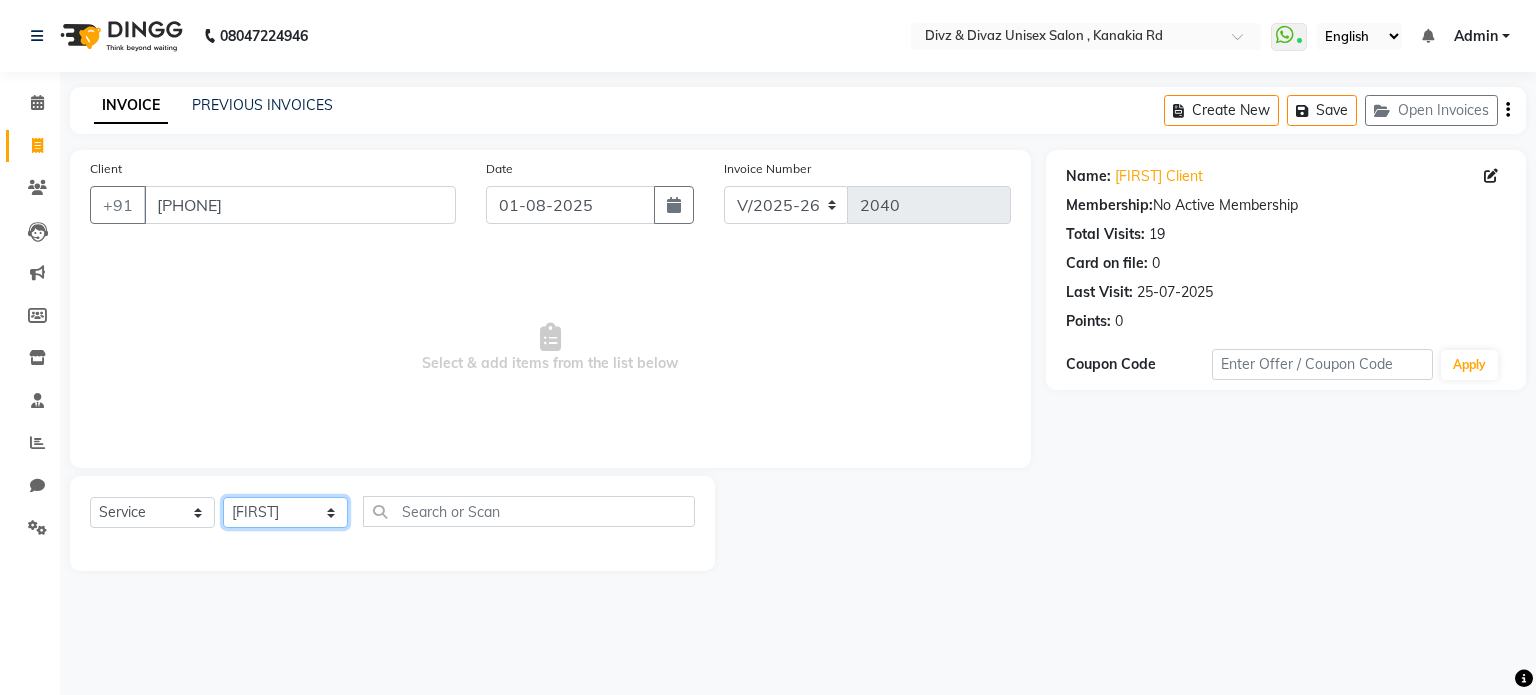 click on "Select Stylist Divyanshu Kailash  Nisha Prem ravina shabeer" 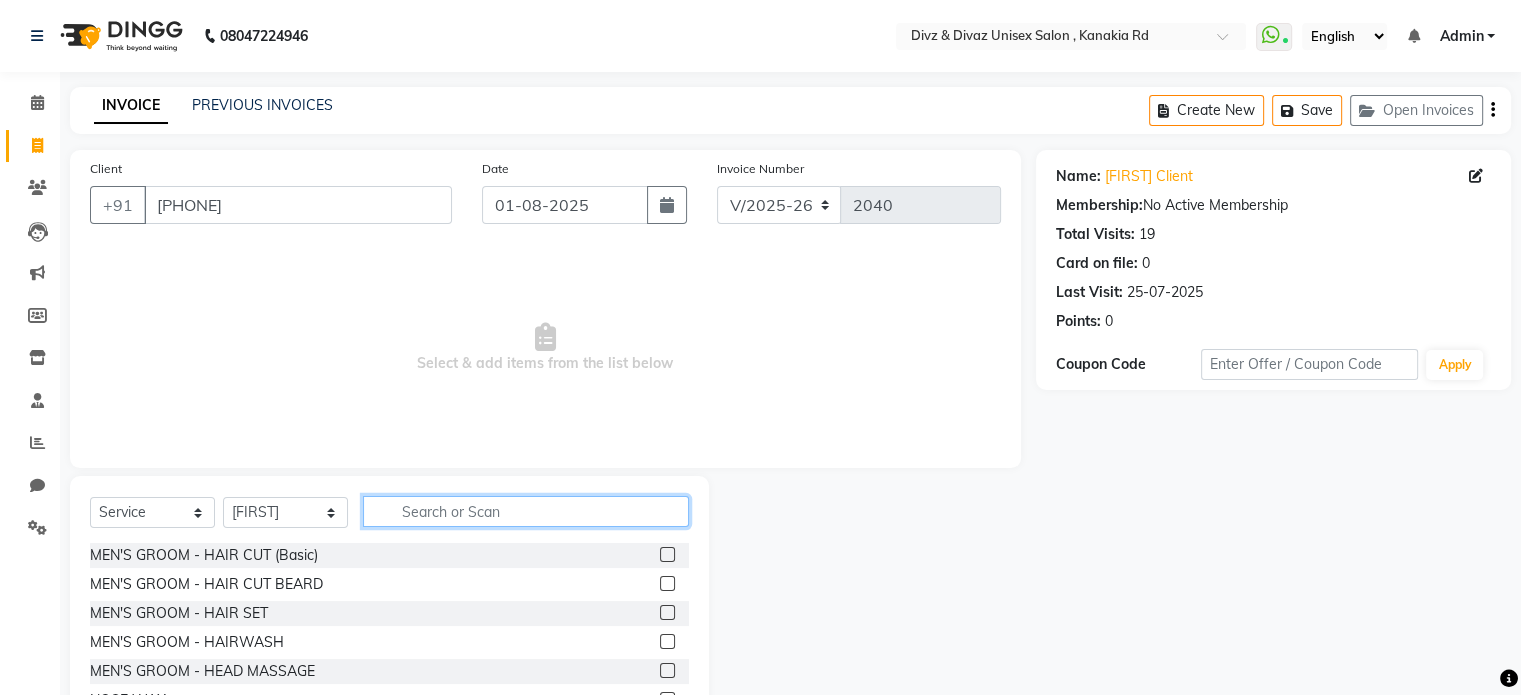 click 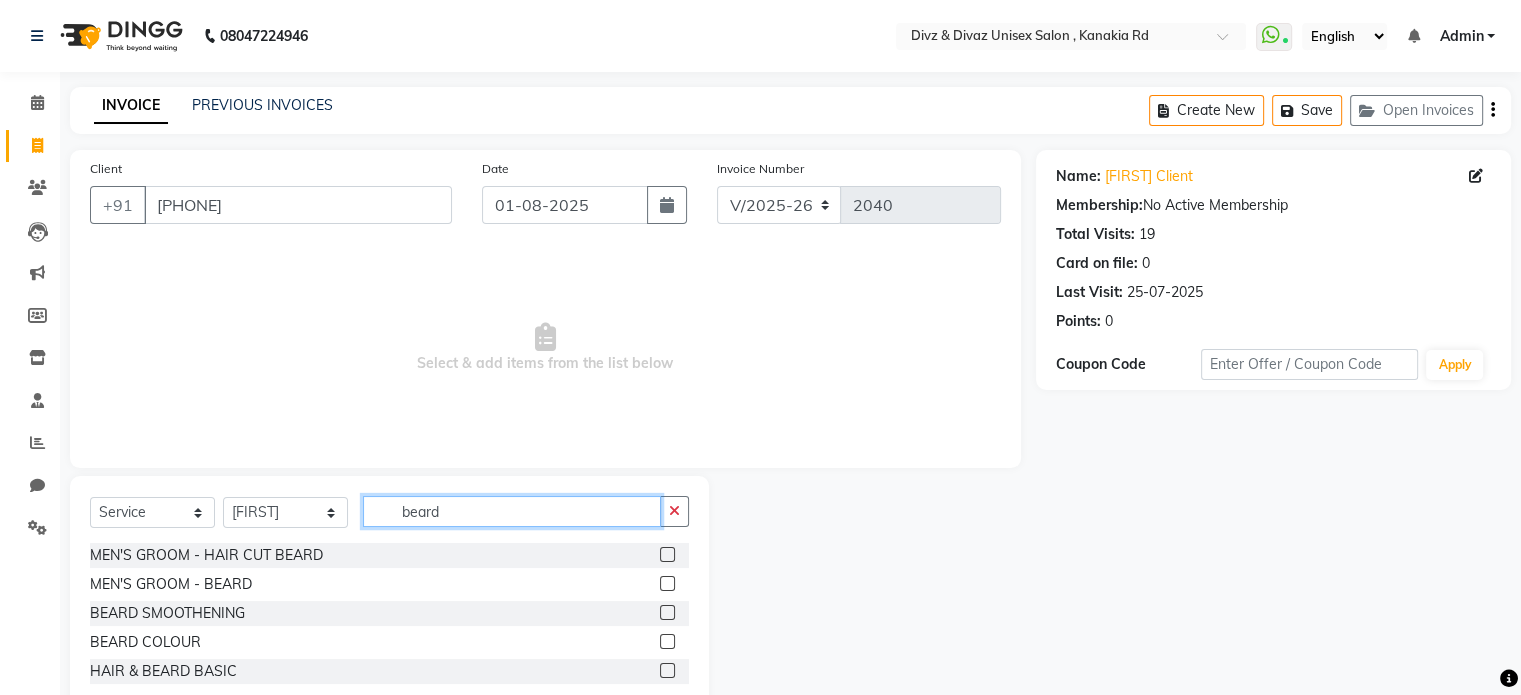 type on "beard" 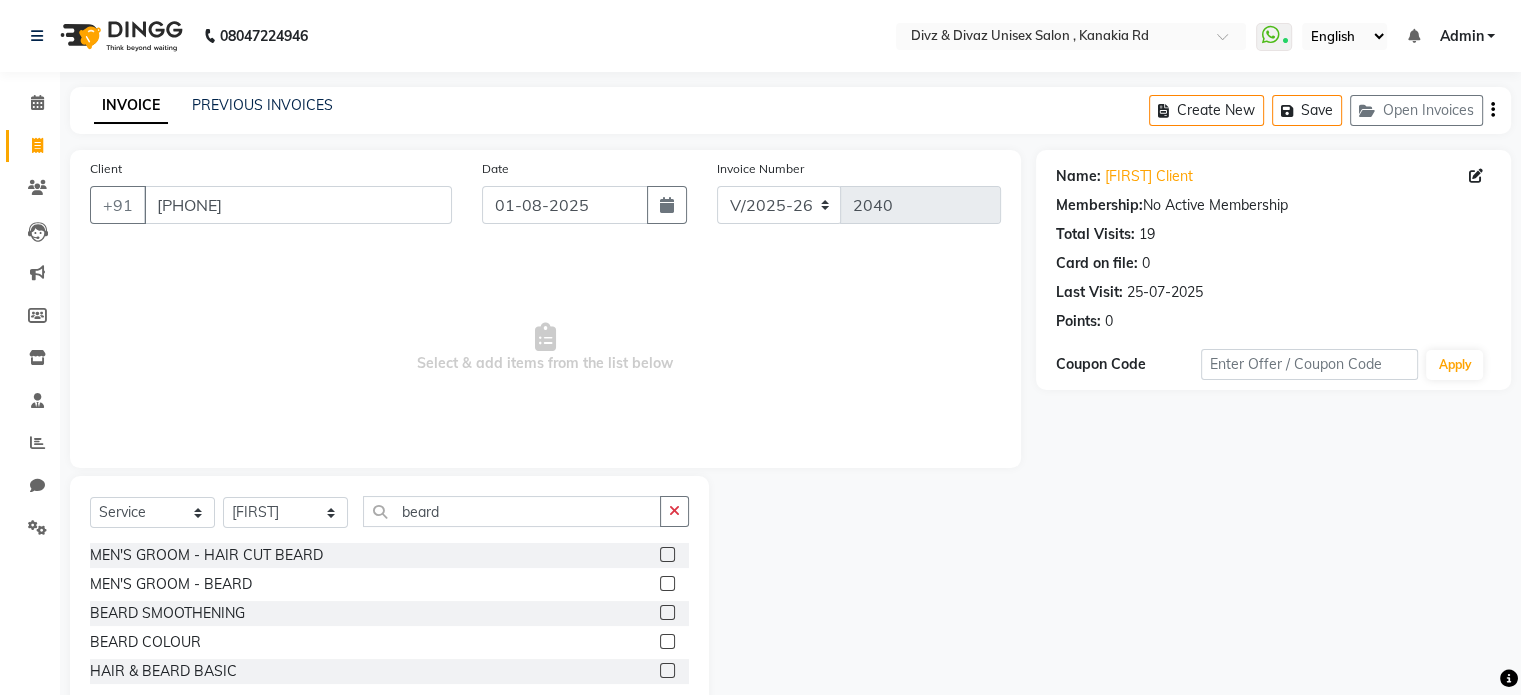 click 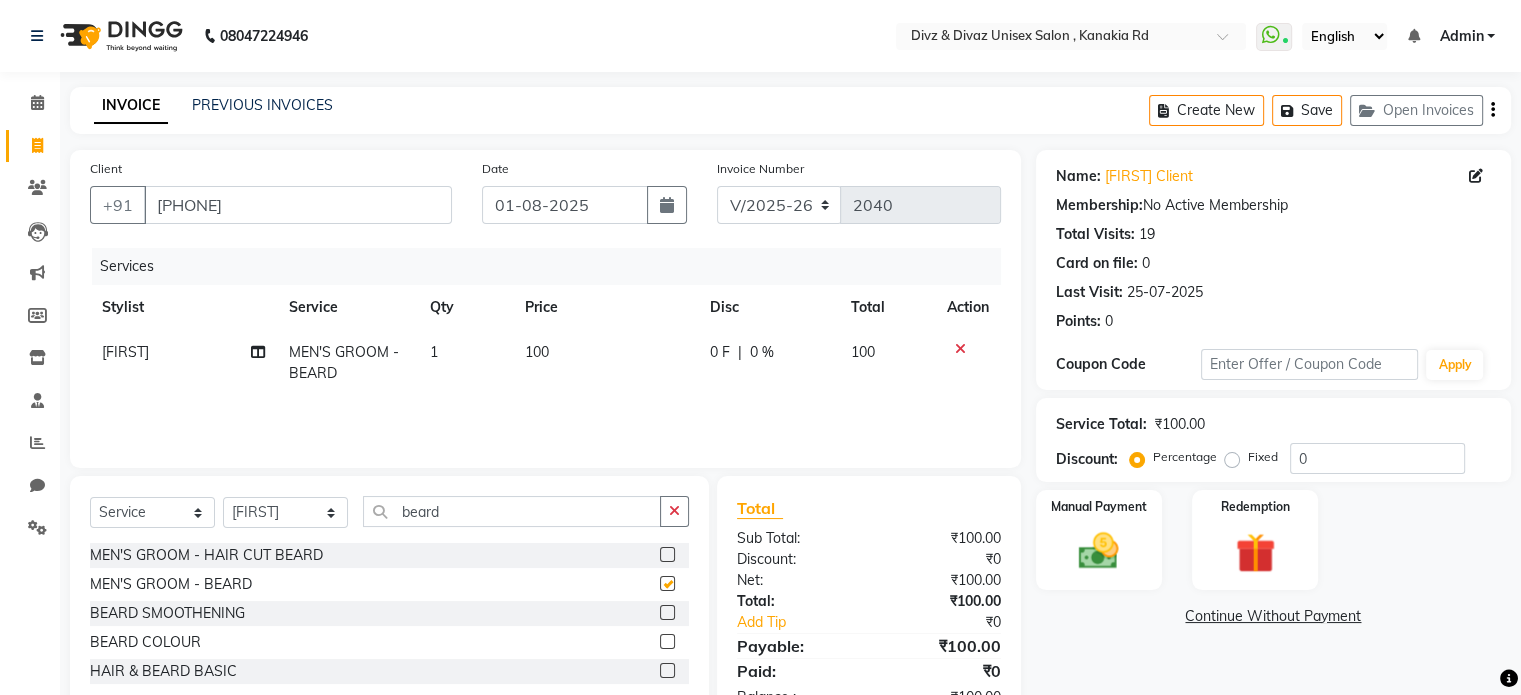 checkbox on "false" 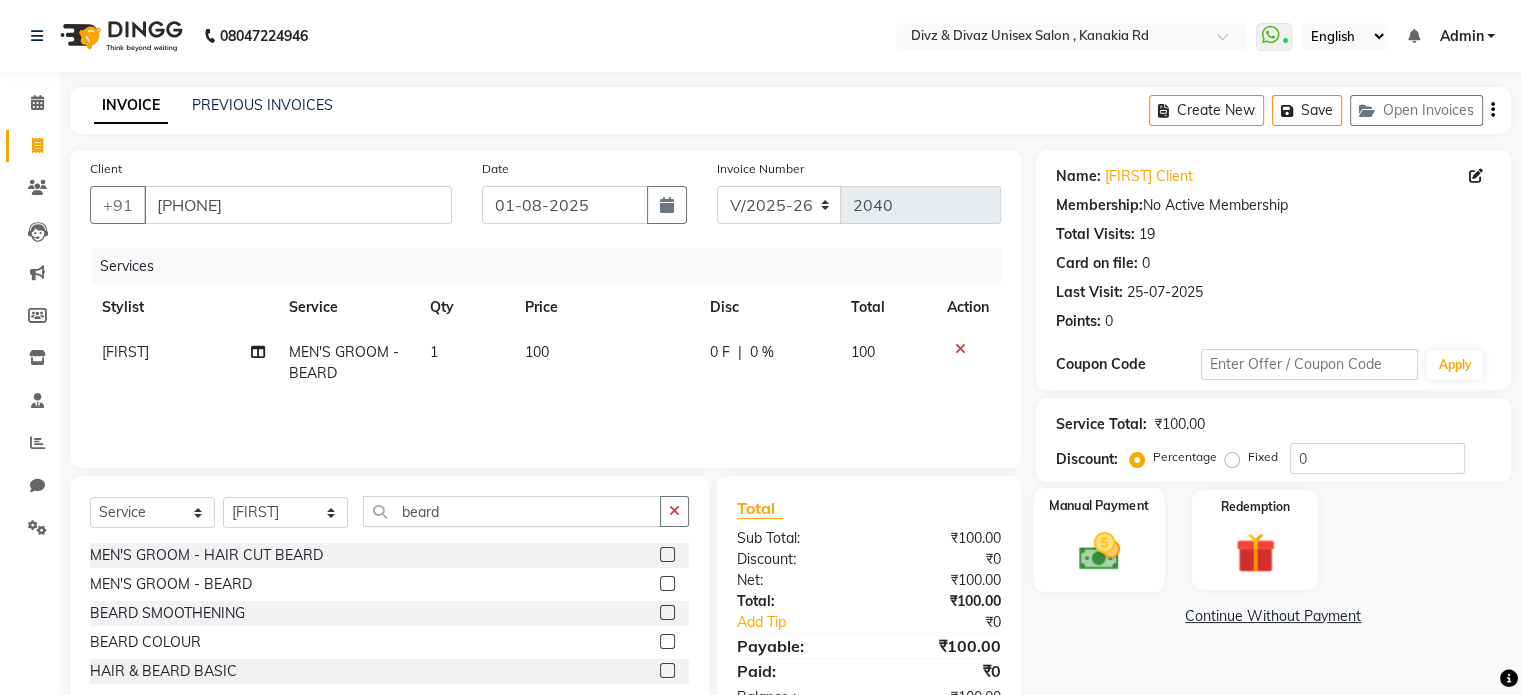 click 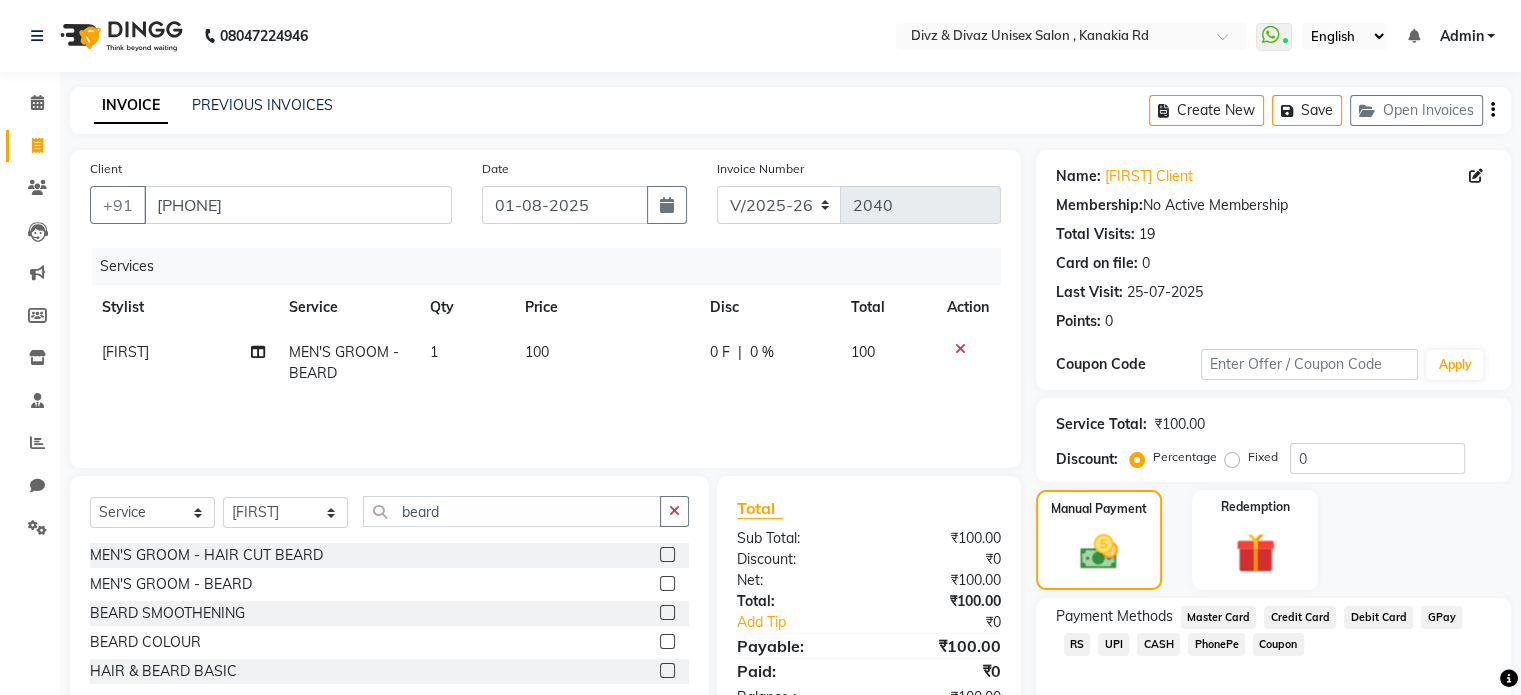 click on "UPI" 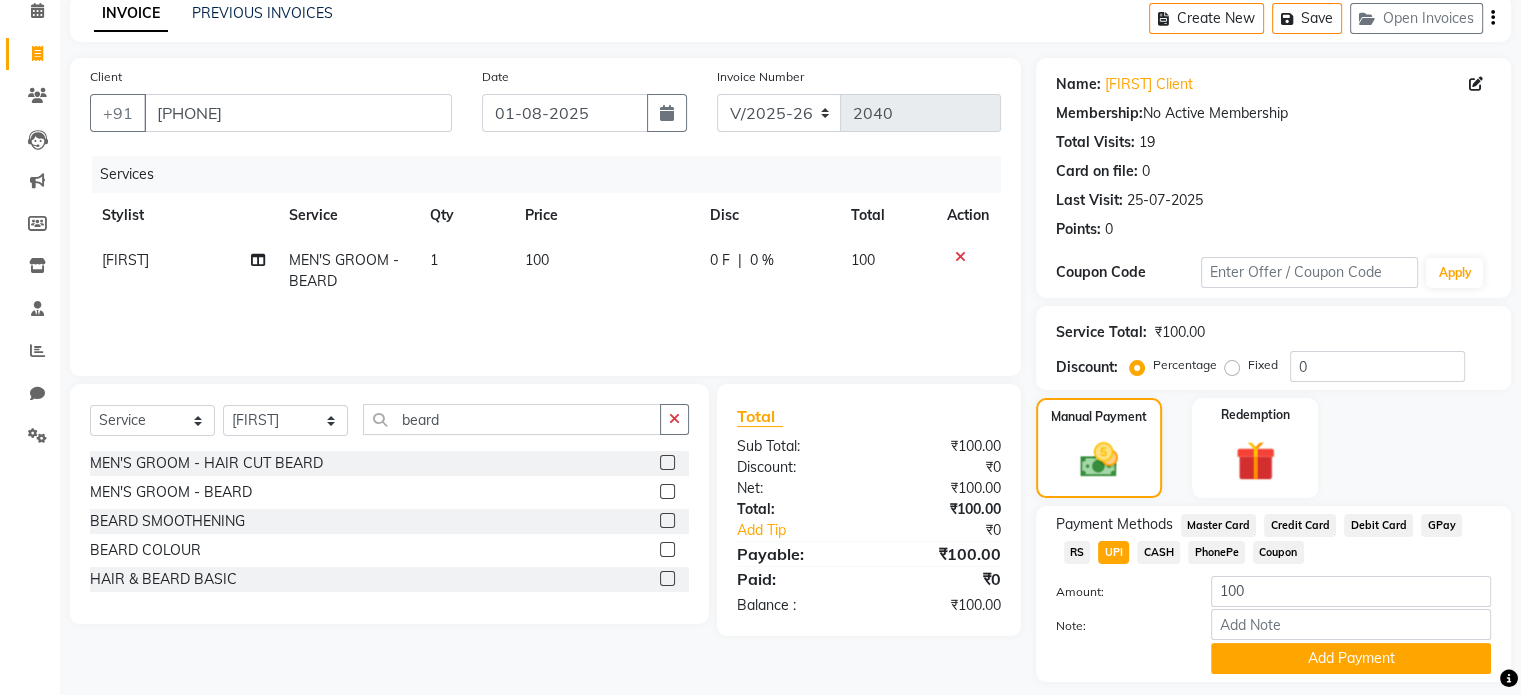 scroll, scrollTop: 152, scrollLeft: 0, axis: vertical 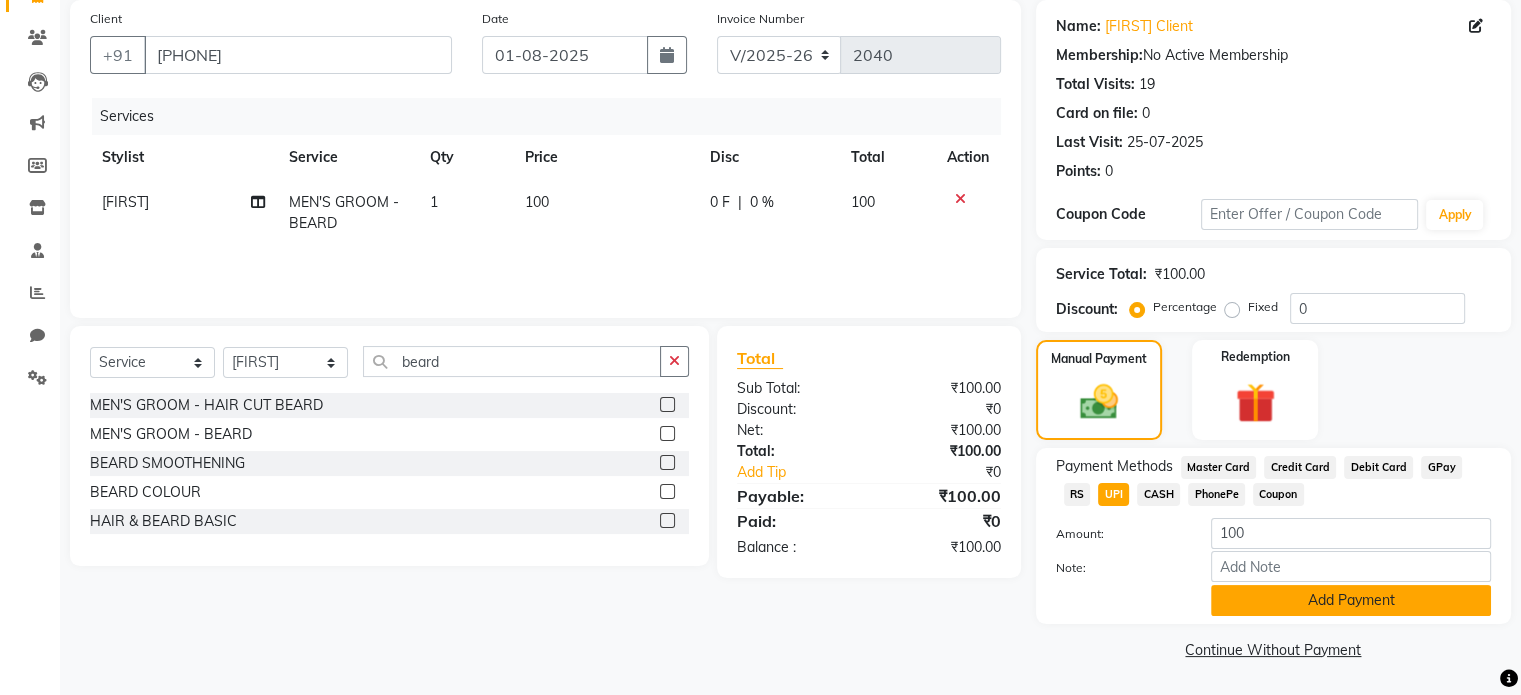 click on "Add Payment" 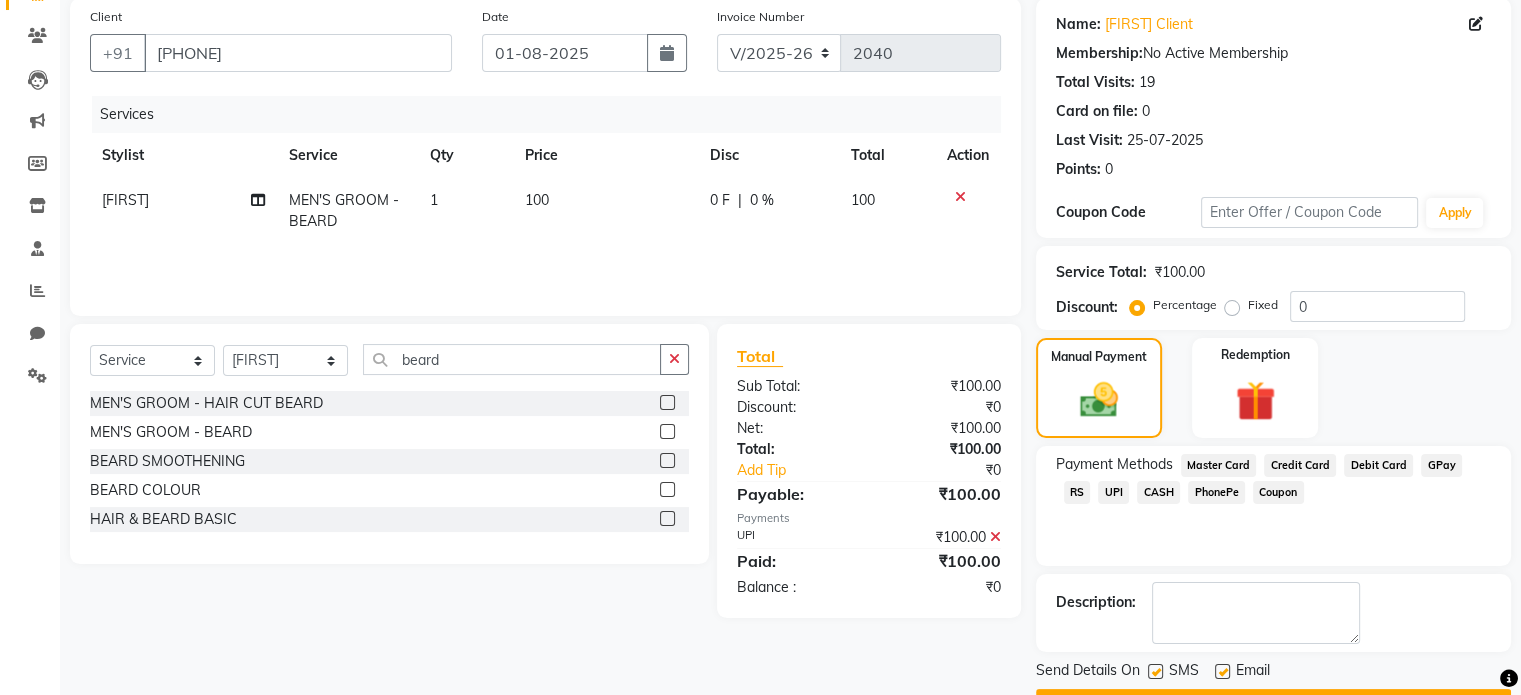 click on "Checkout" 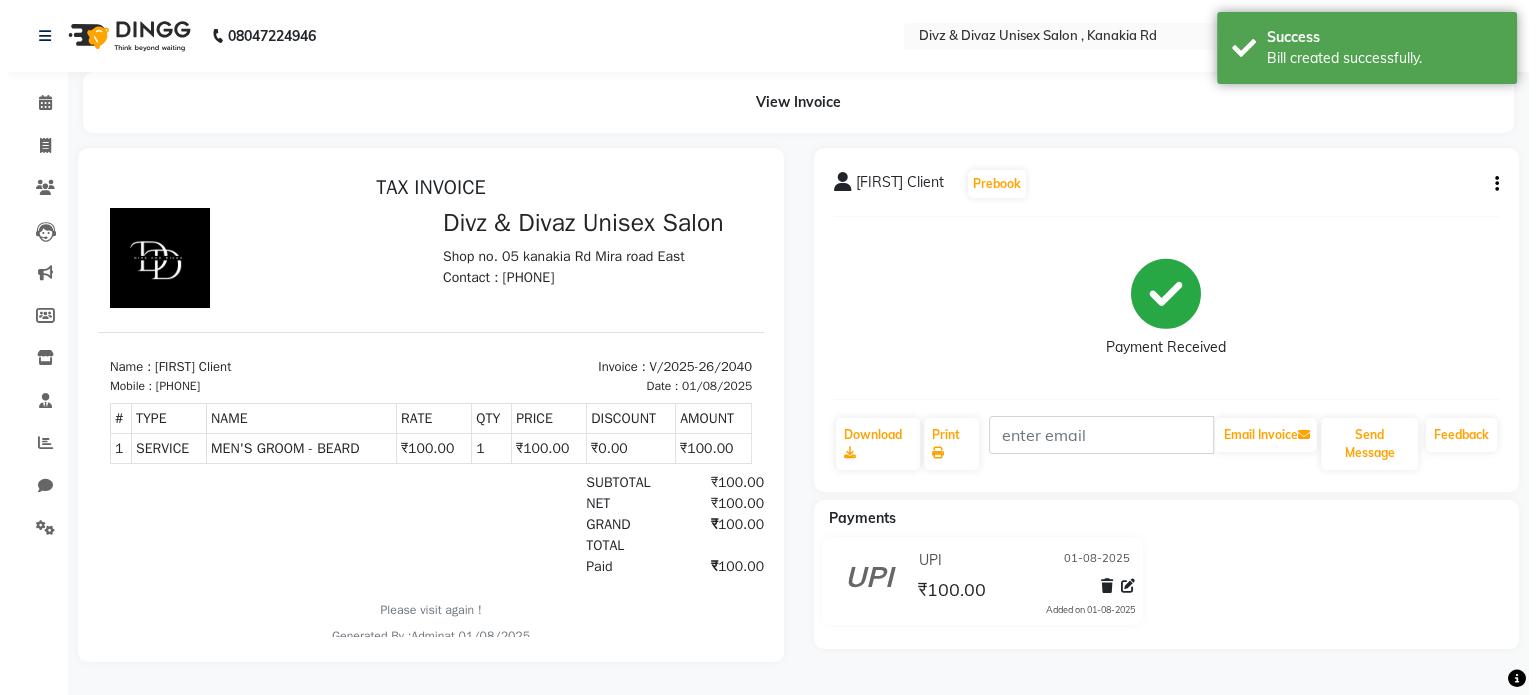 scroll, scrollTop: 0, scrollLeft: 0, axis: both 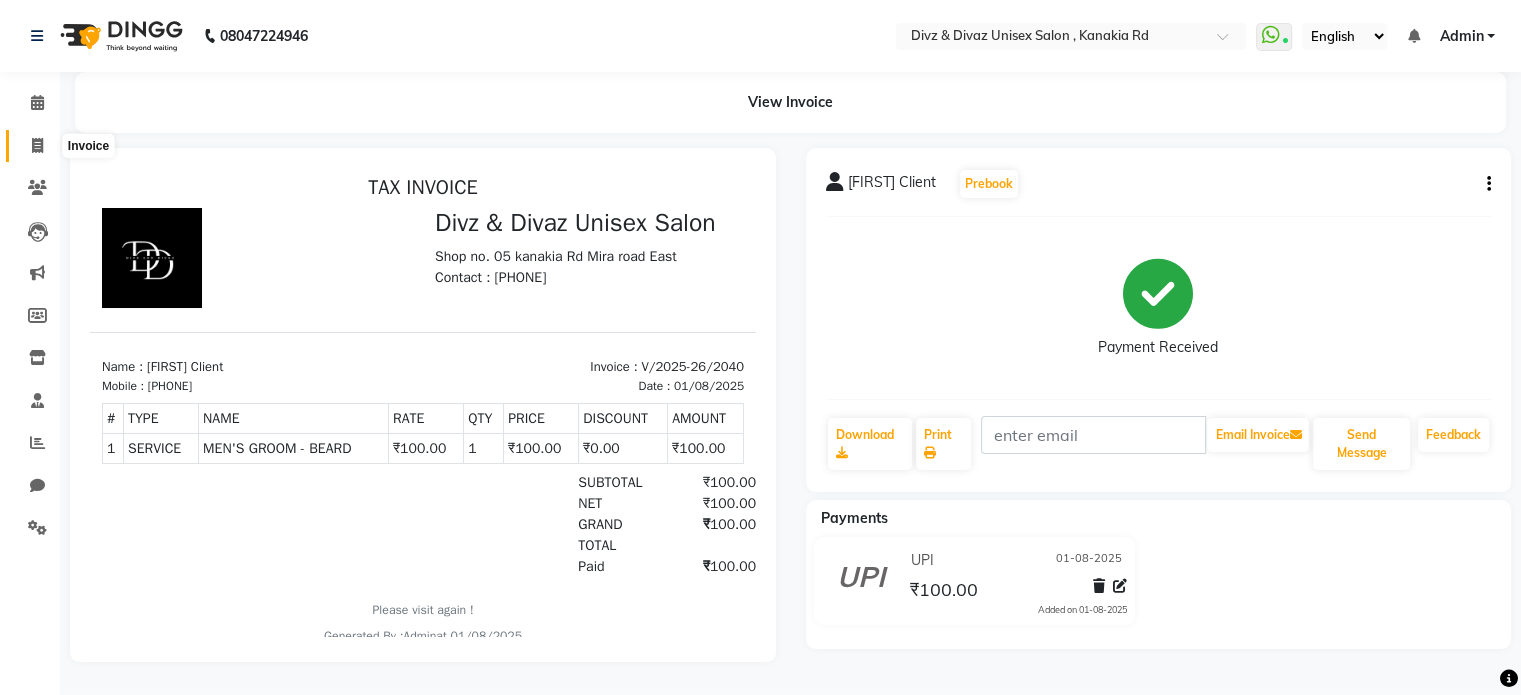 click 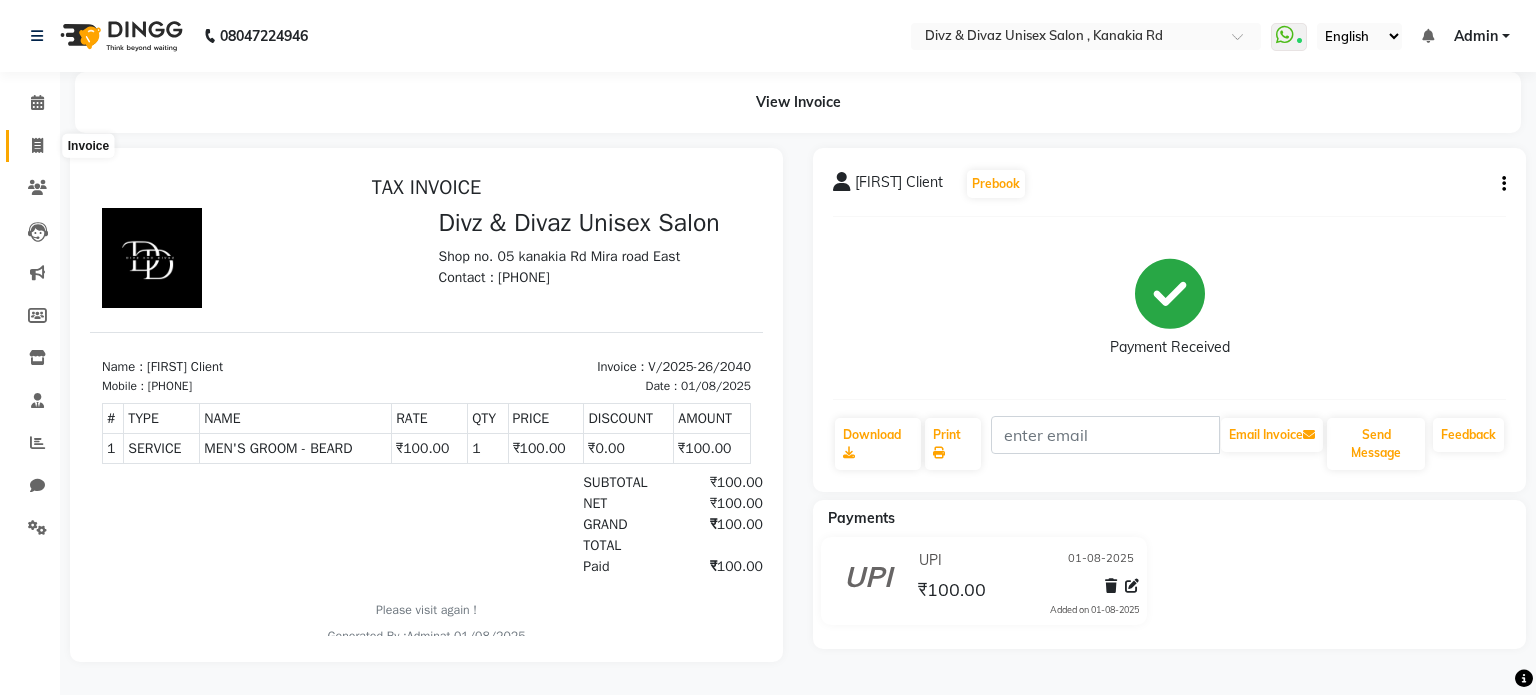 select on "service" 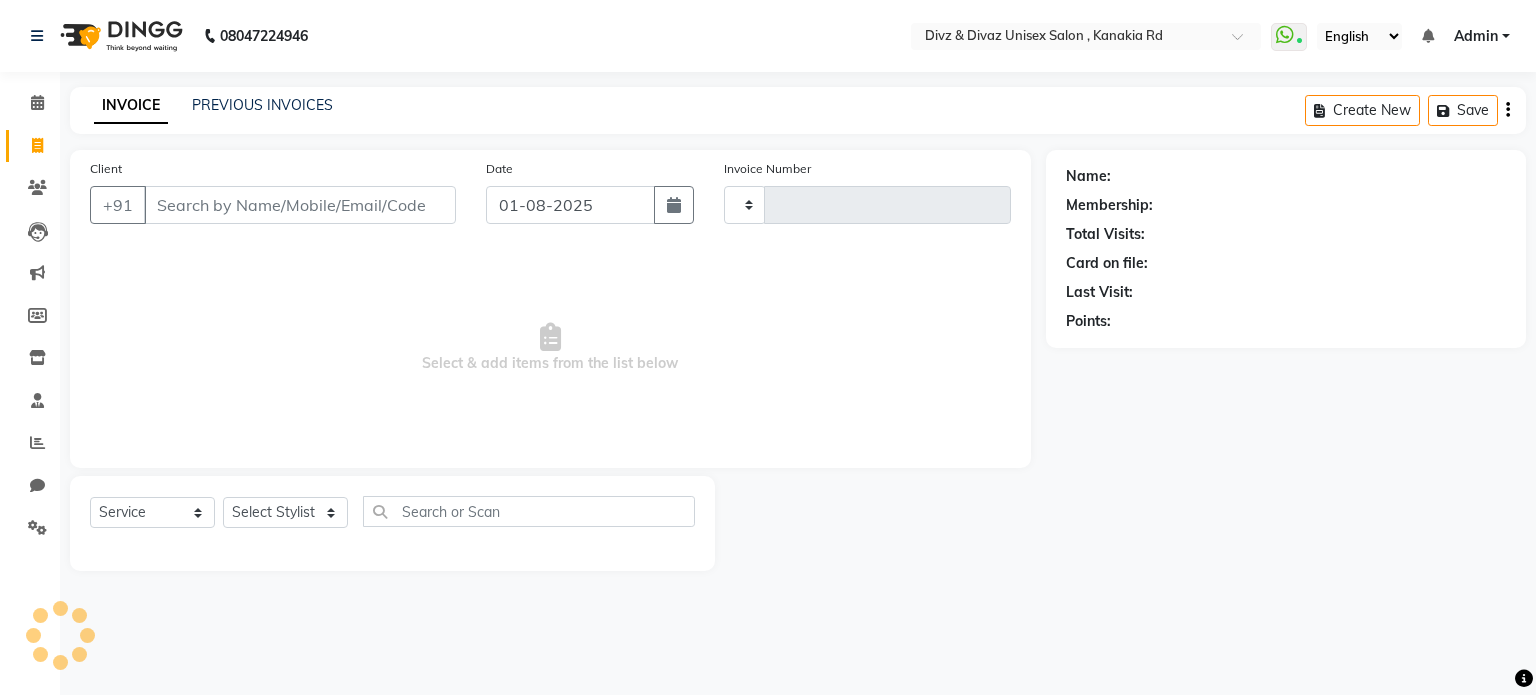 type on "2041" 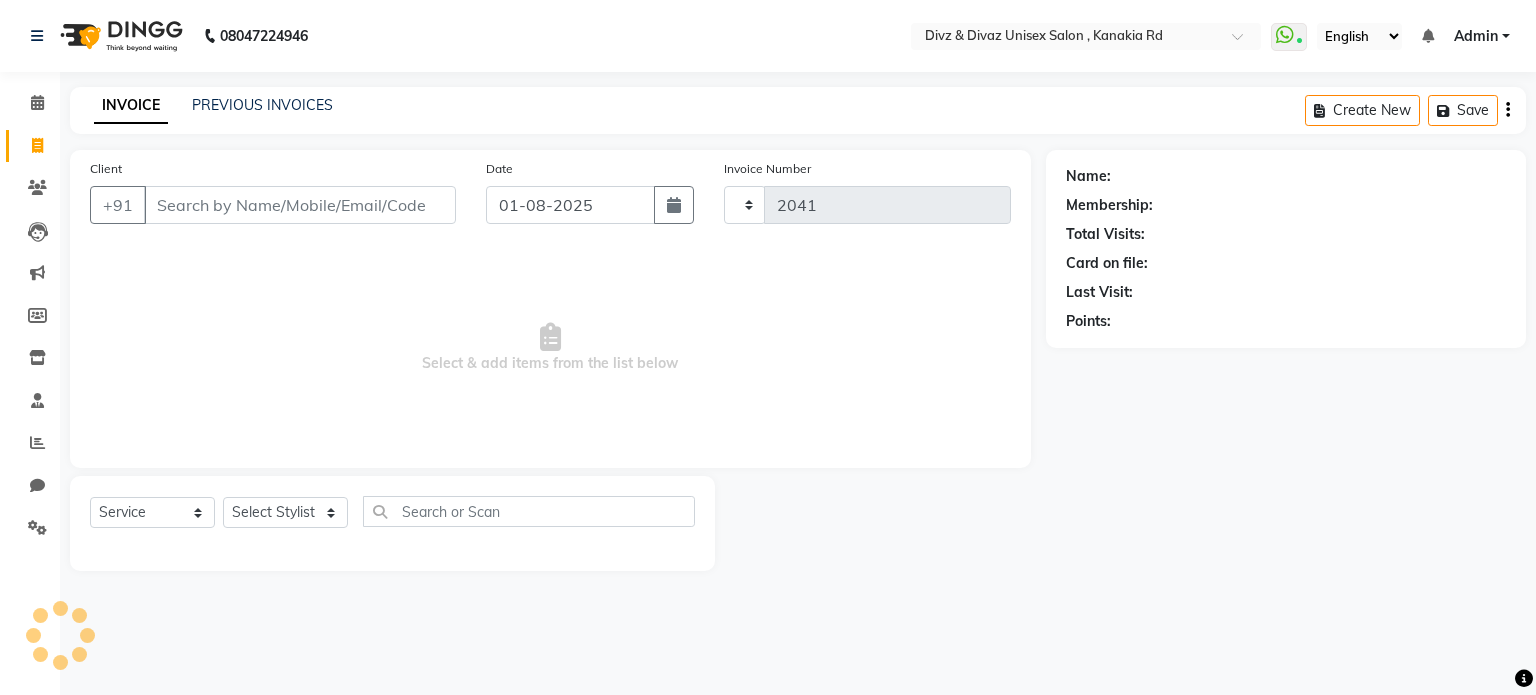 select on "7588" 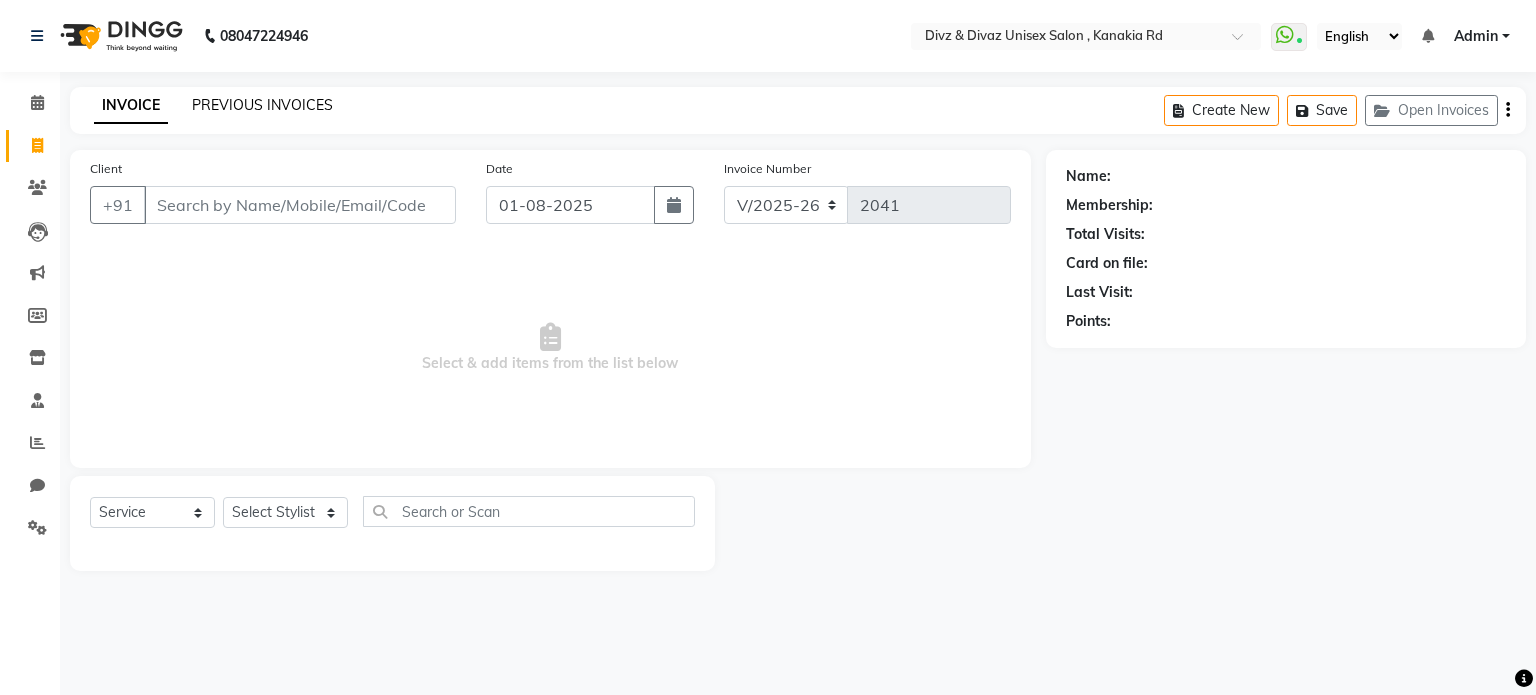 click on "PREVIOUS INVOICES" 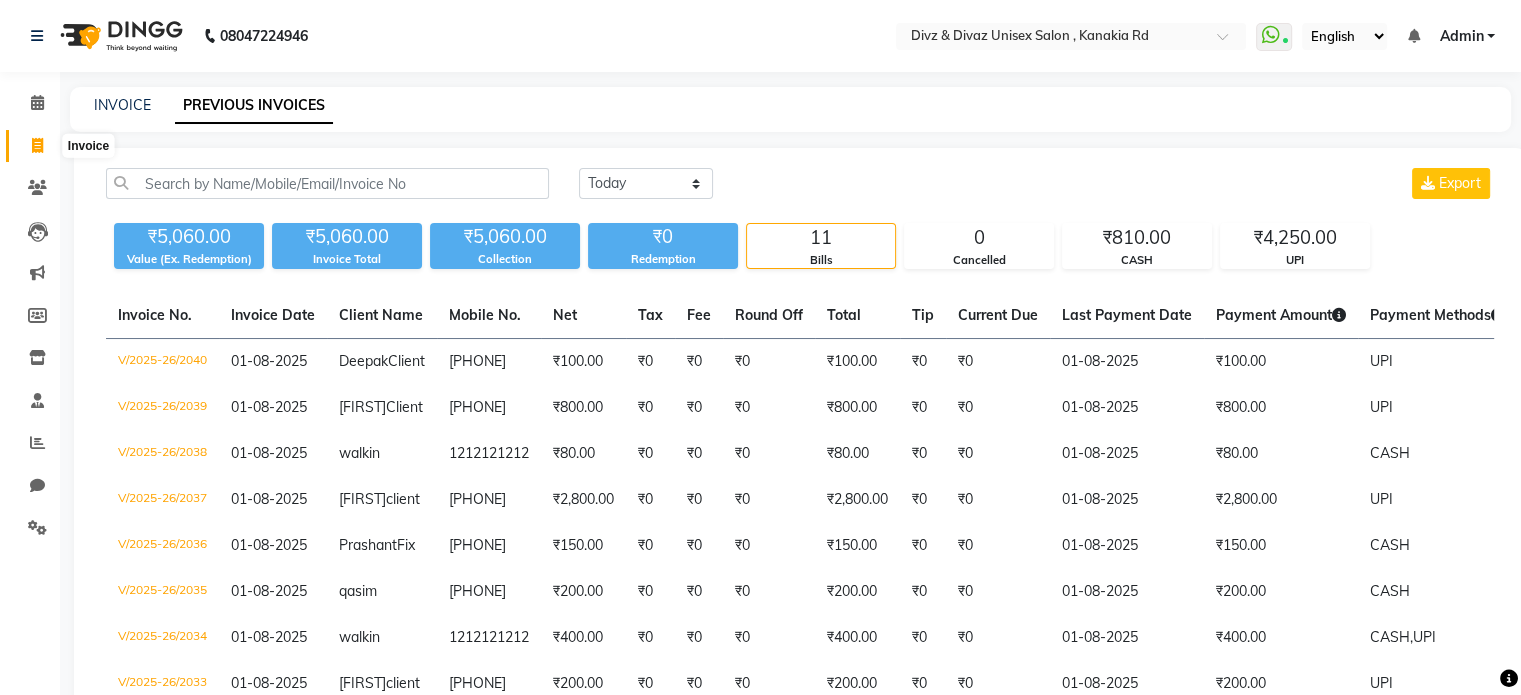click 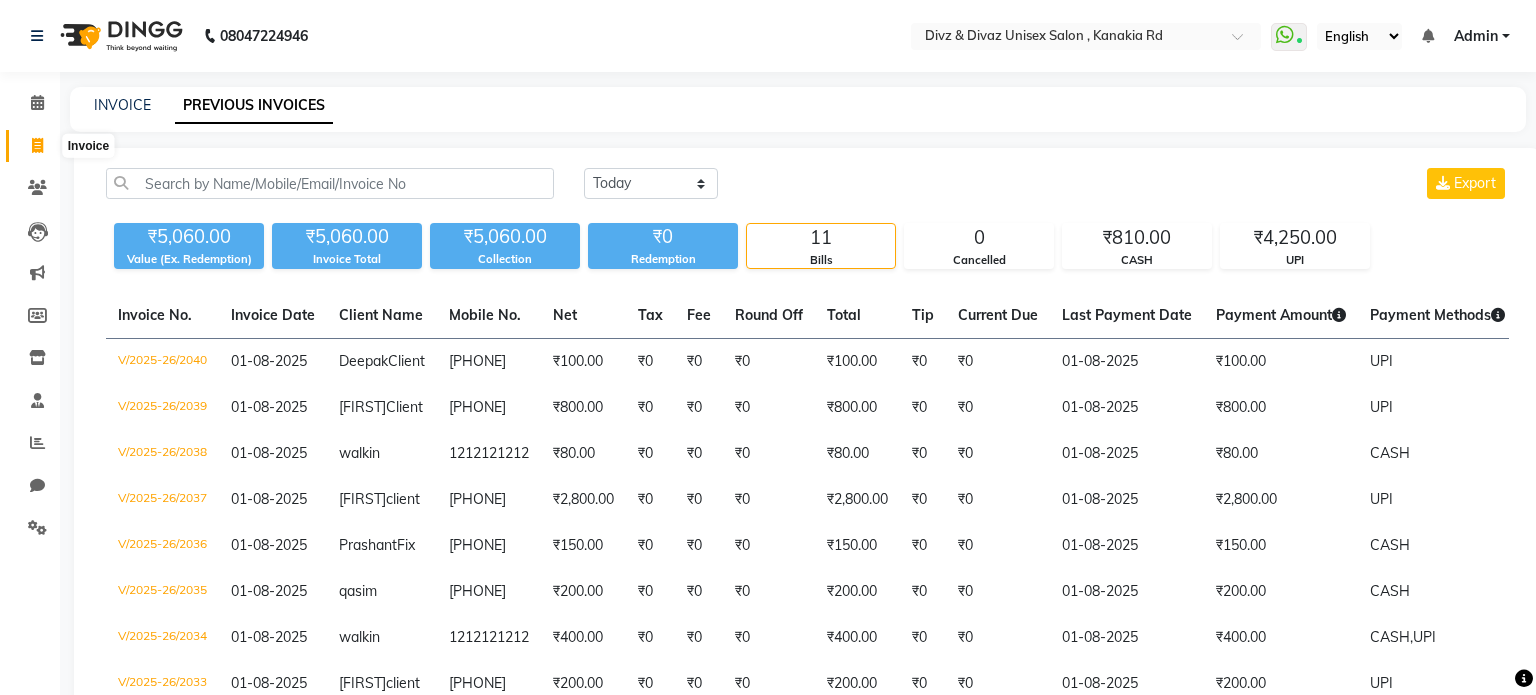 select on "7588" 